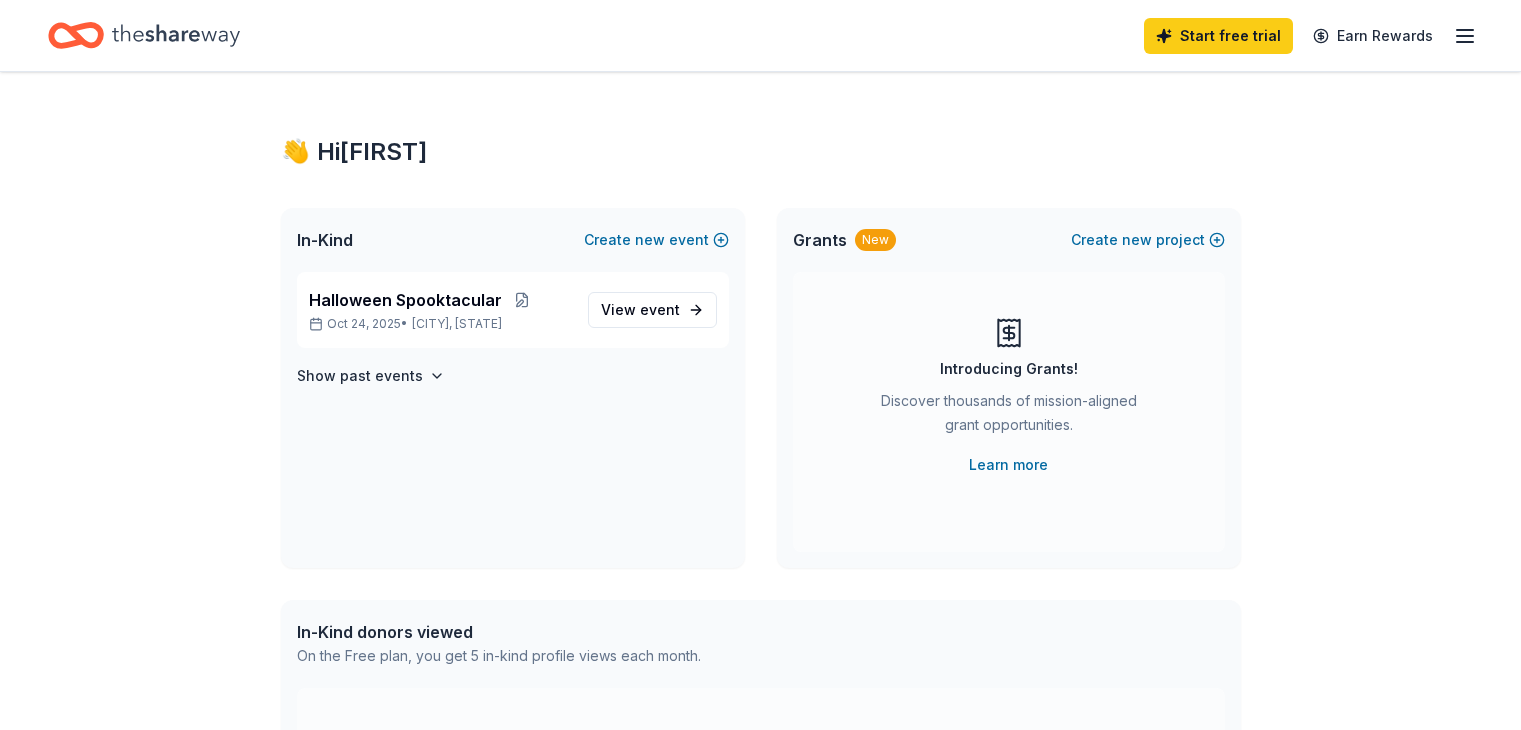 scroll, scrollTop: 0, scrollLeft: 0, axis: both 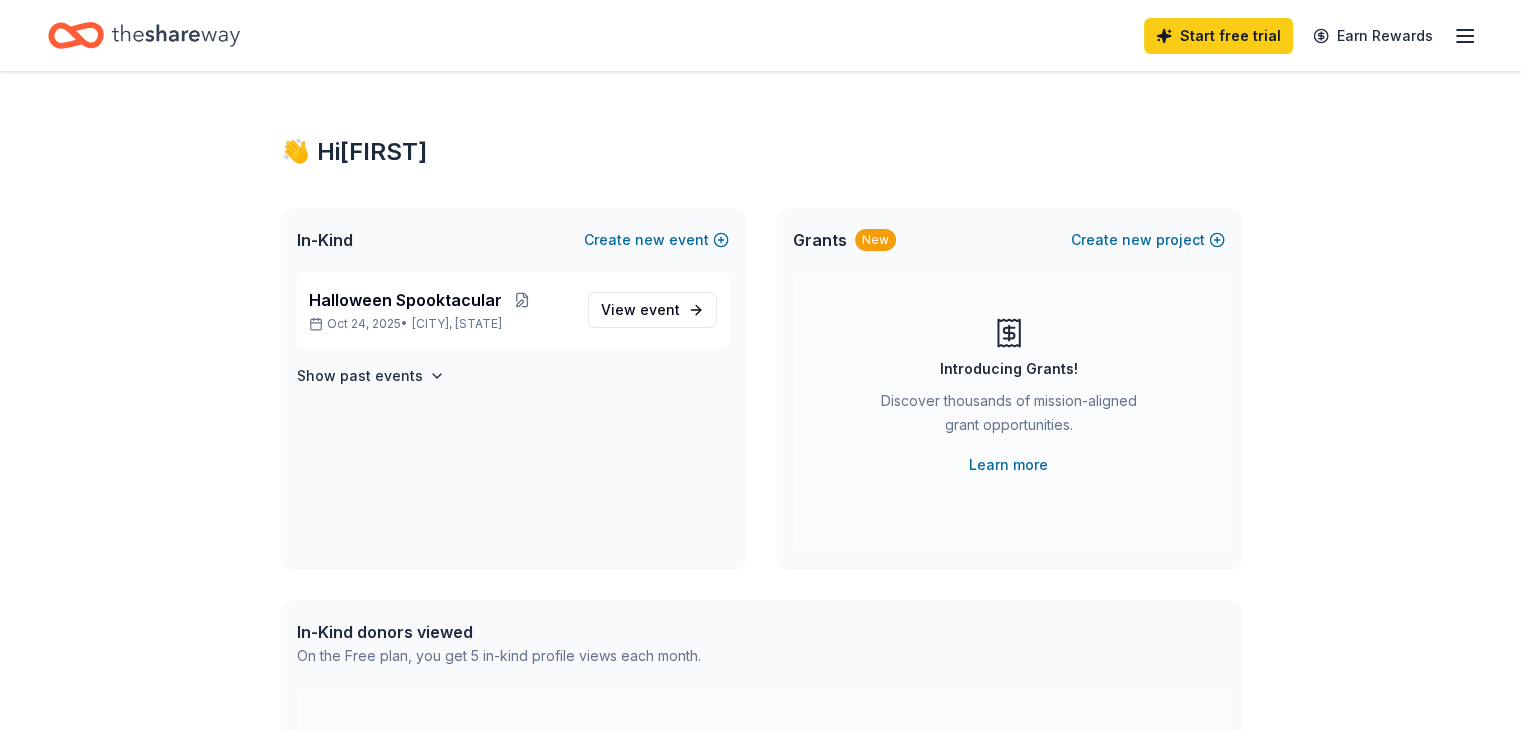 click 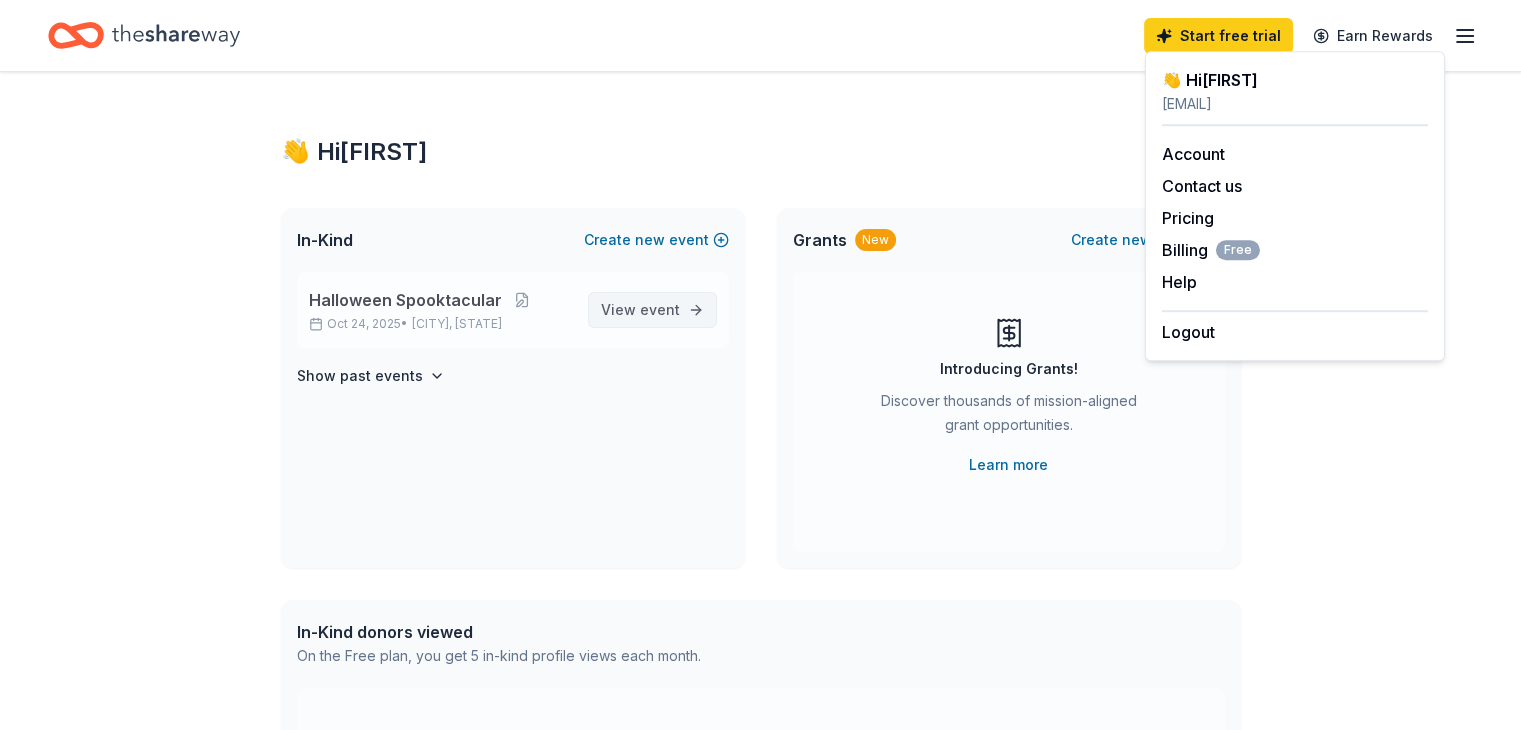 click on "View   event" at bounding box center [640, 310] 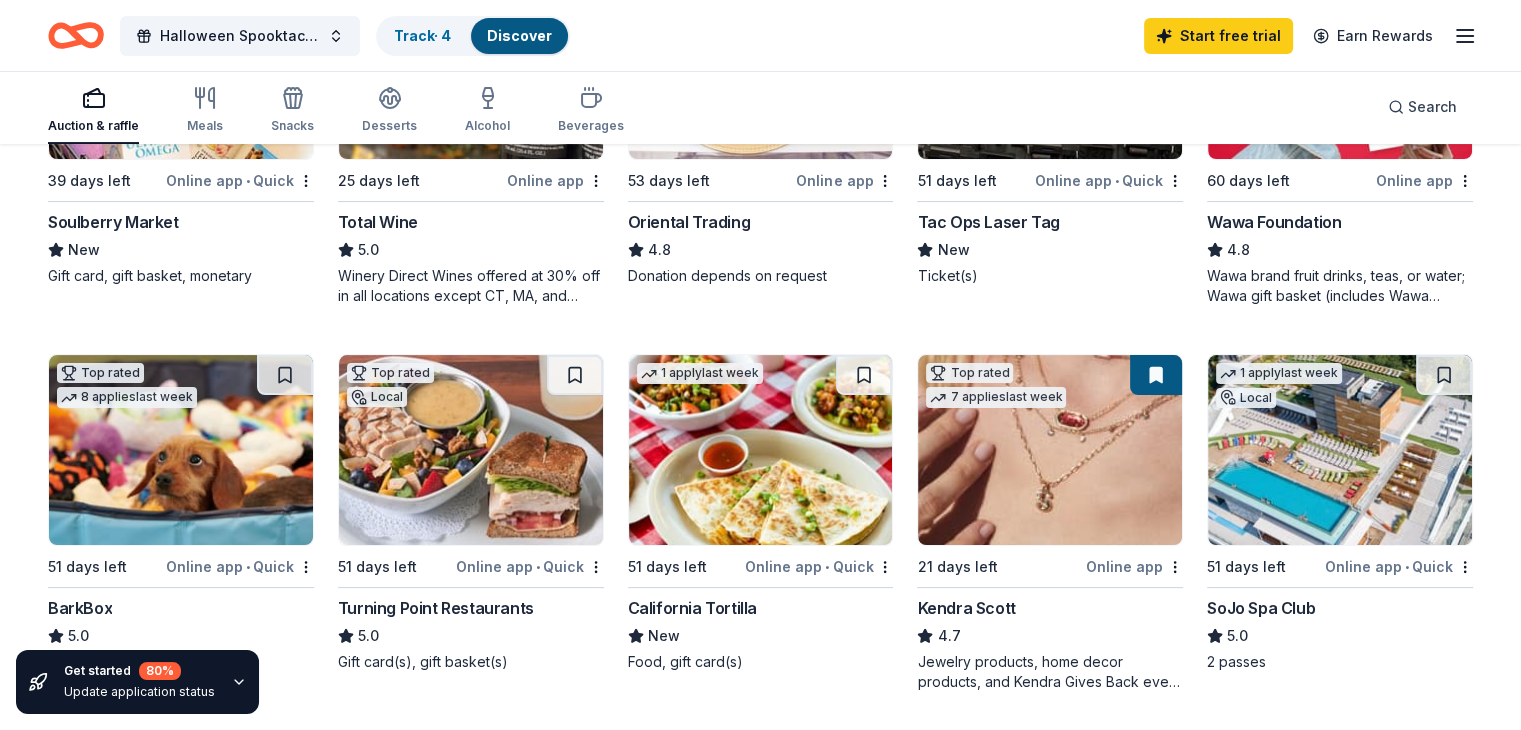 scroll, scrollTop: 200, scrollLeft: 0, axis: vertical 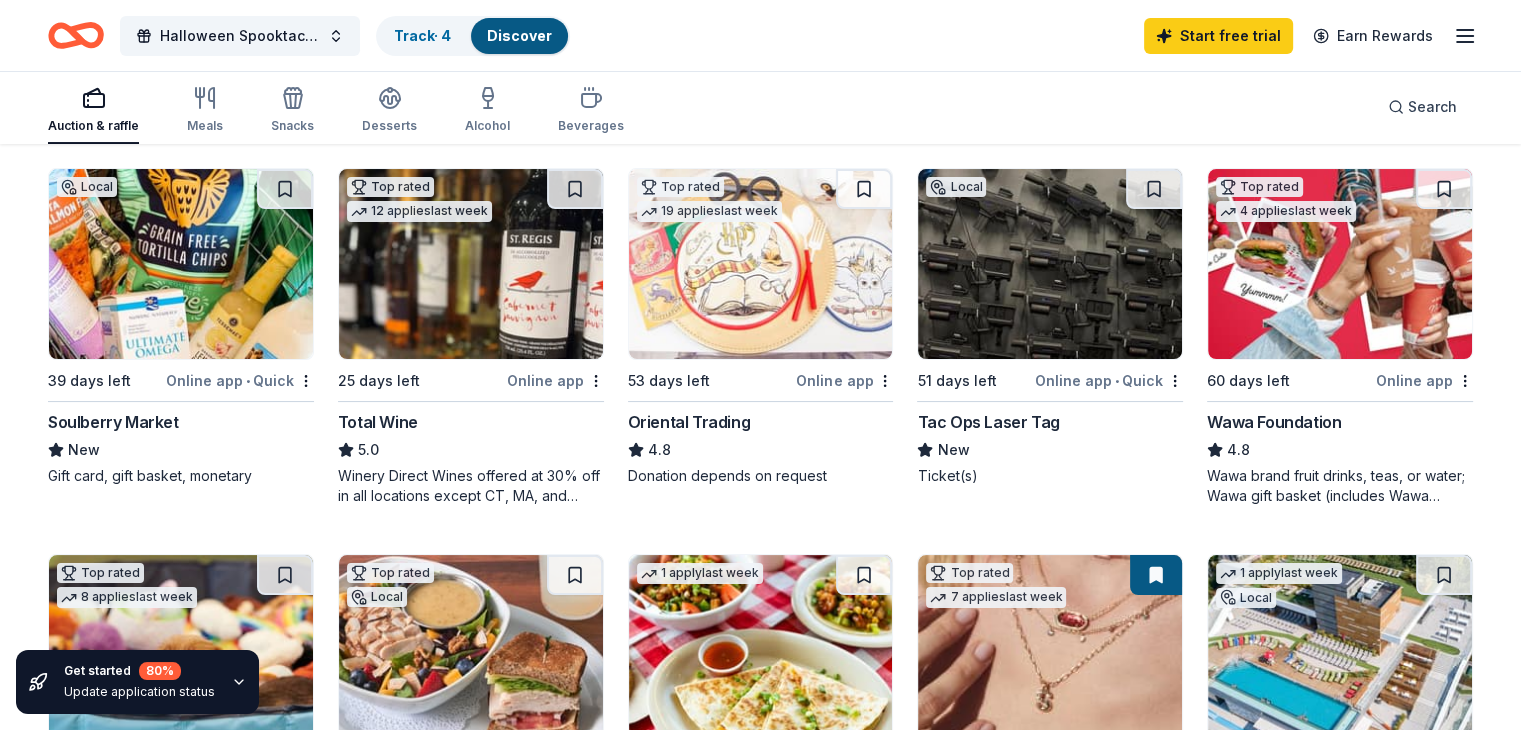 click at bounding box center [1050, 264] 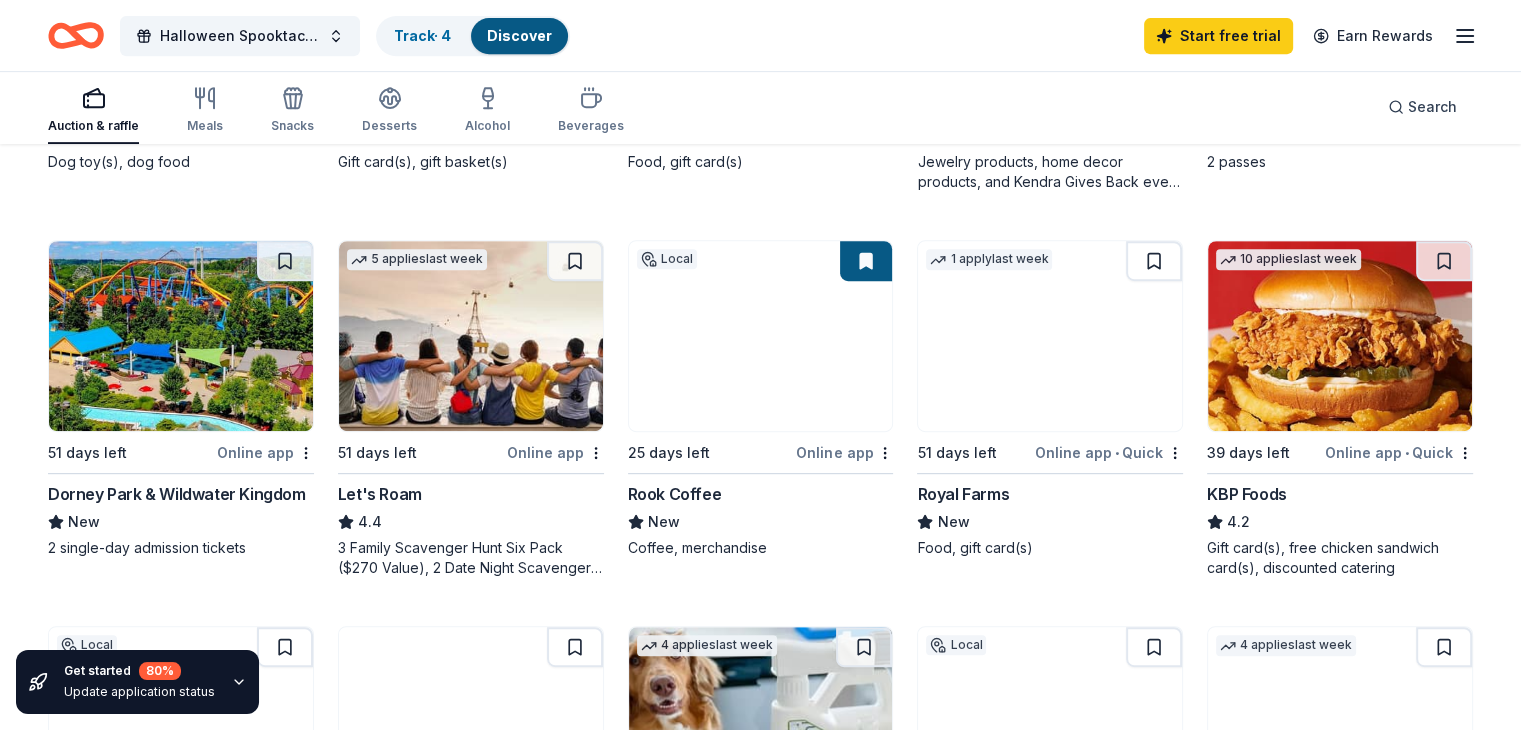 scroll, scrollTop: 900, scrollLeft: 0, axis: vertical 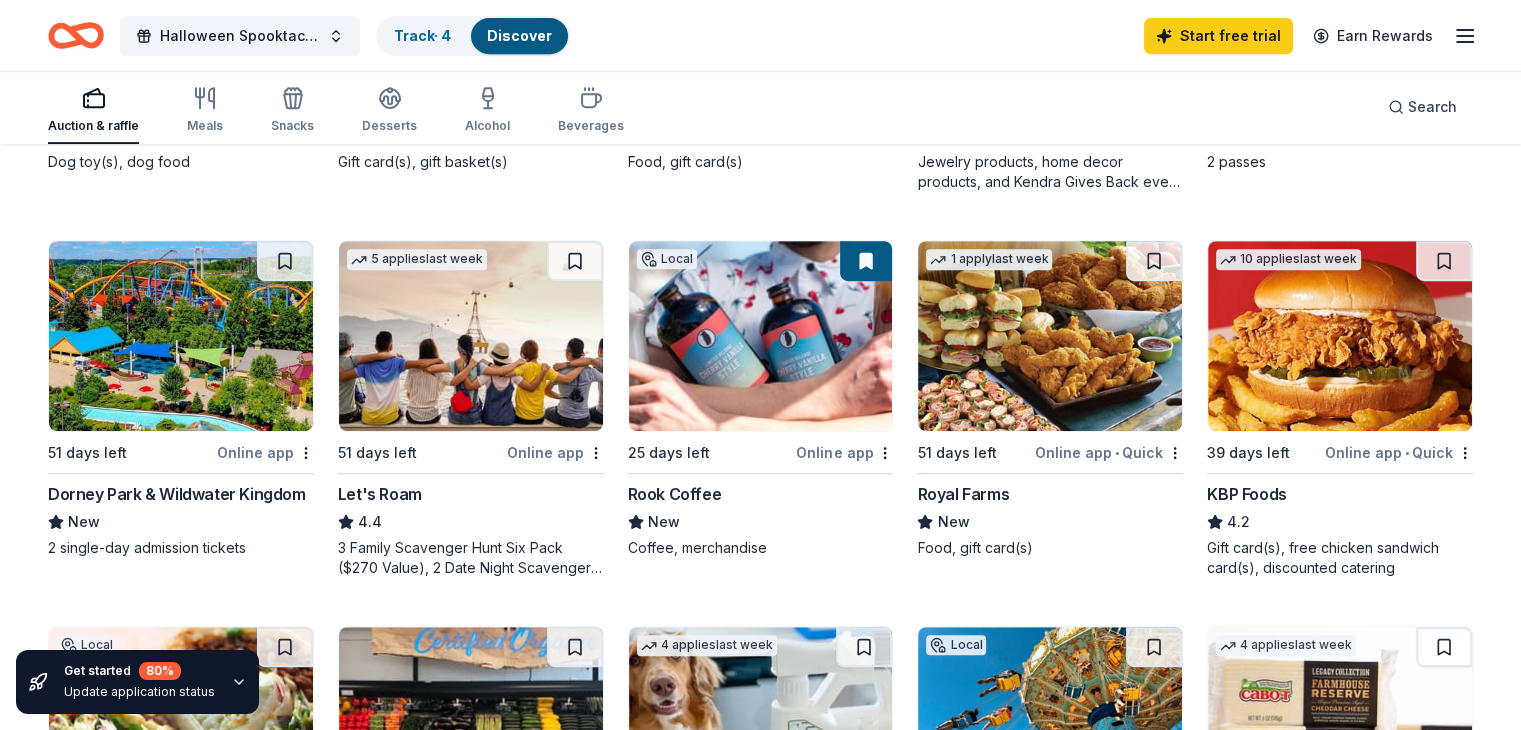 click at bounding box center [181, 336] 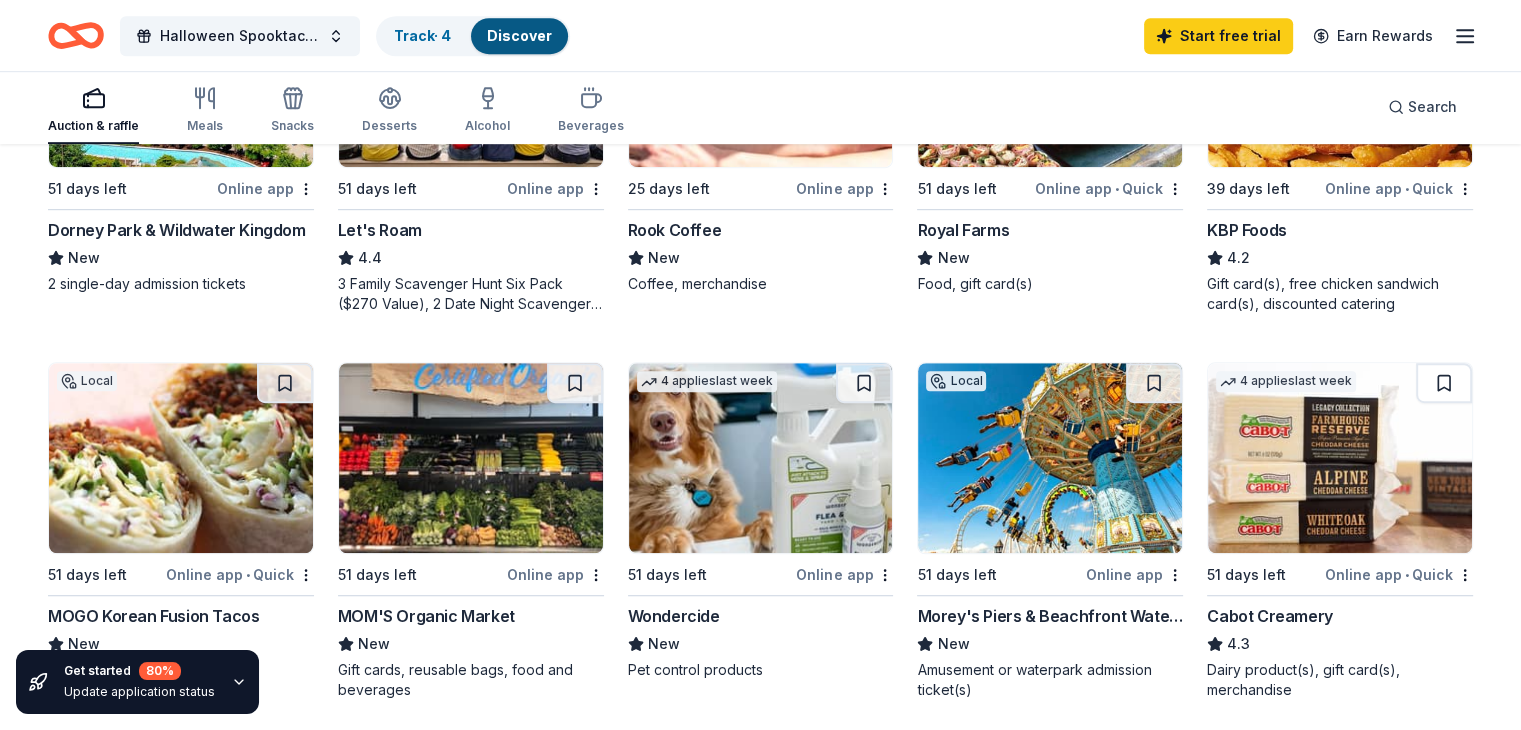 scroll, scrollTop: 1200, scrollLeft: 0, axis: vertical 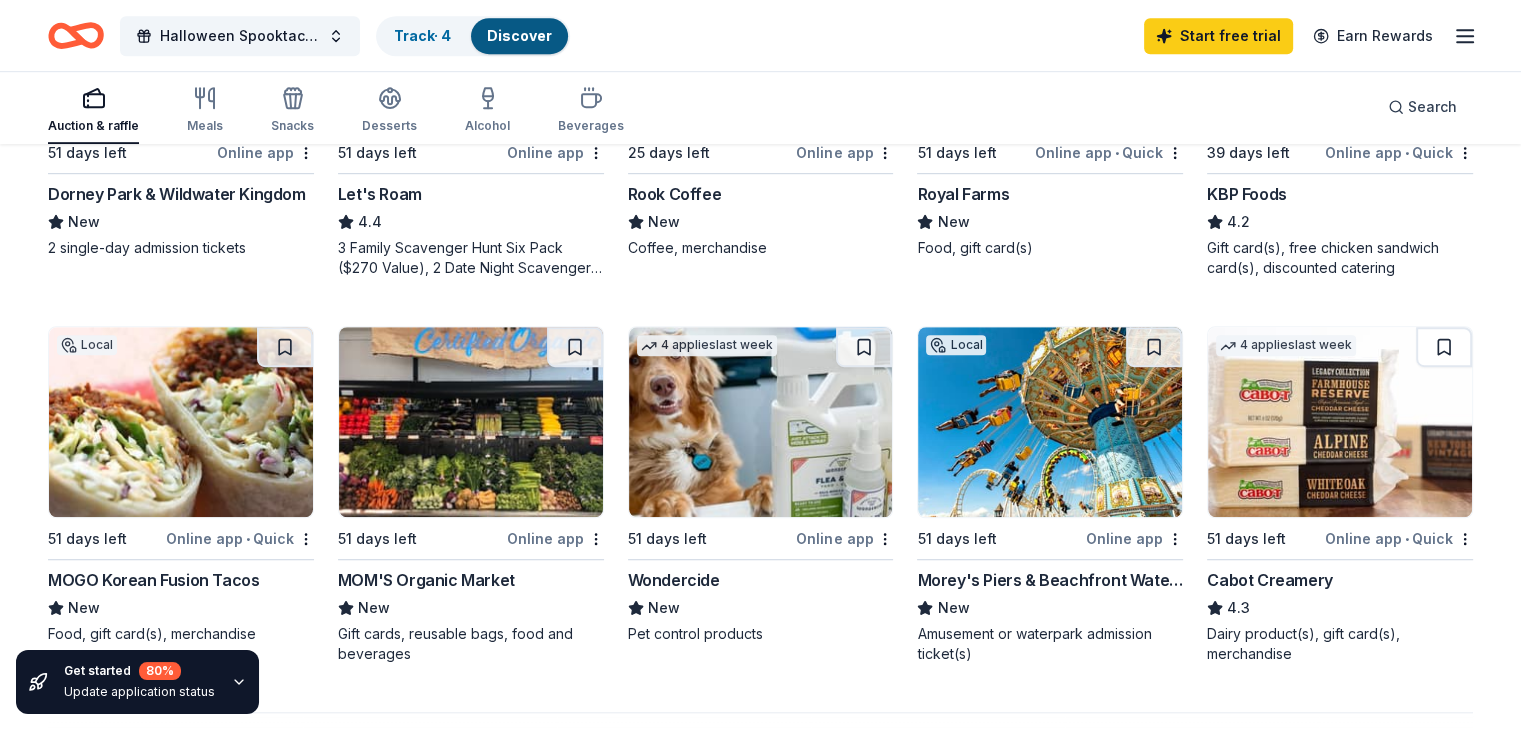 click at bounding box center [1050, 422] 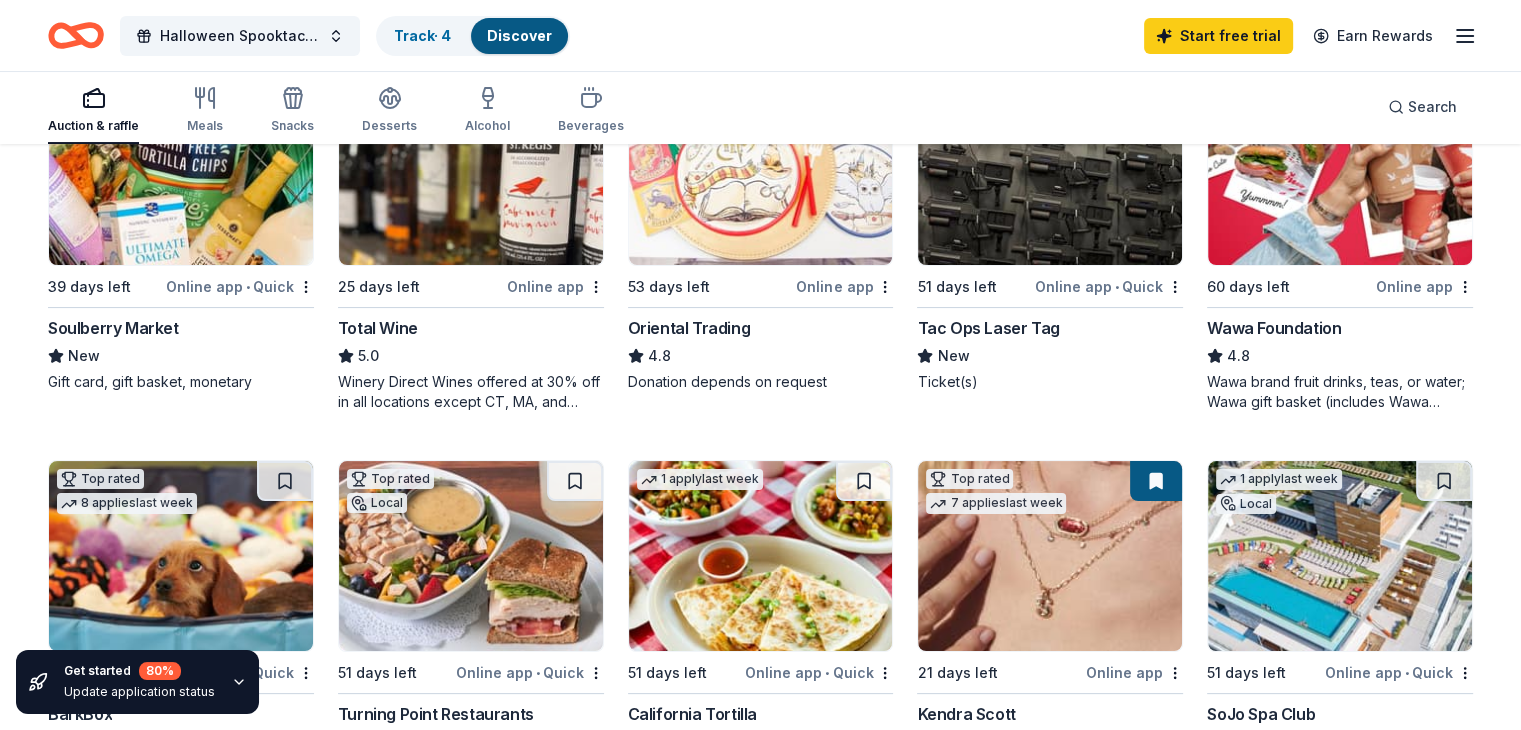 scroll, scrollTop: 0, scrollLeft: 0, axis: both 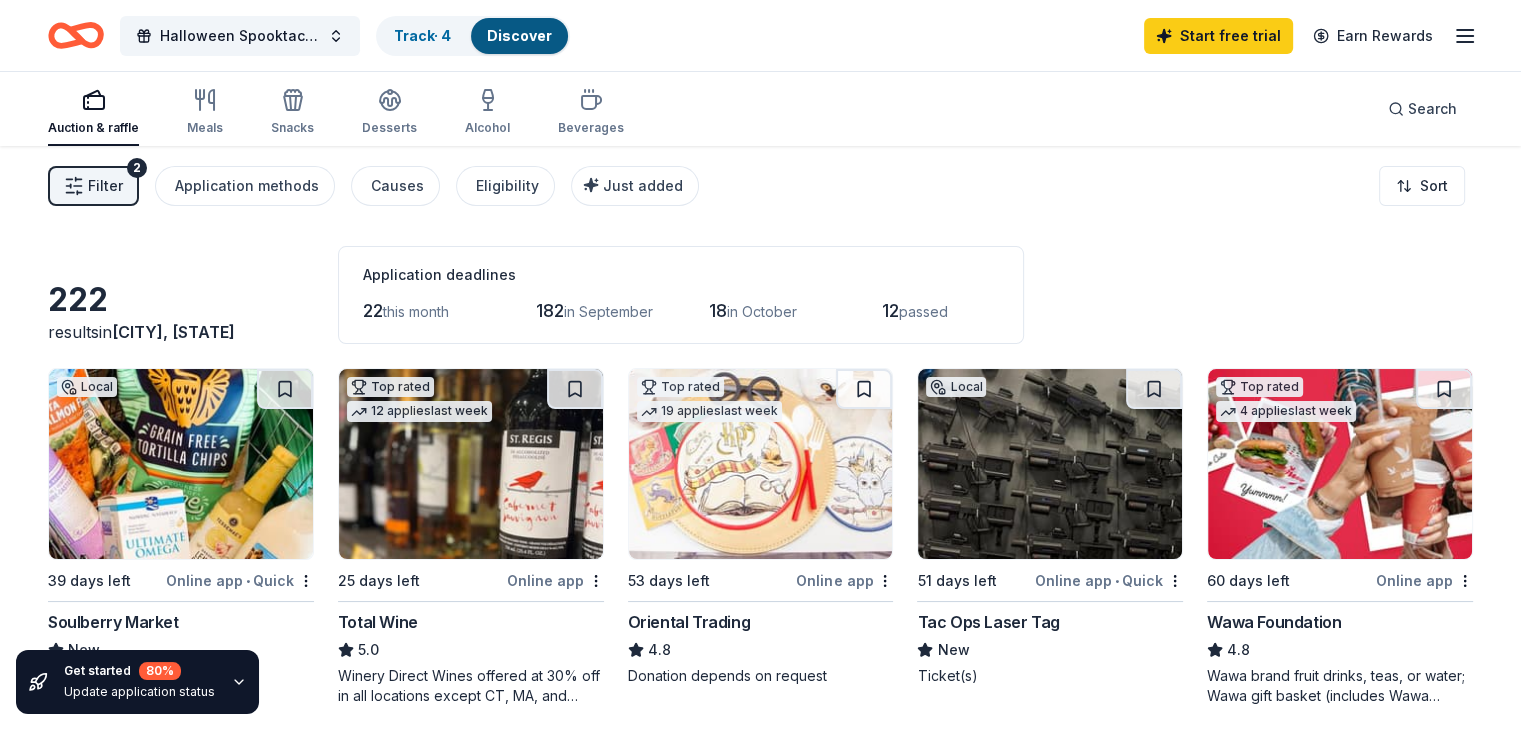 click on "this month" at bounding box center [416, 311] 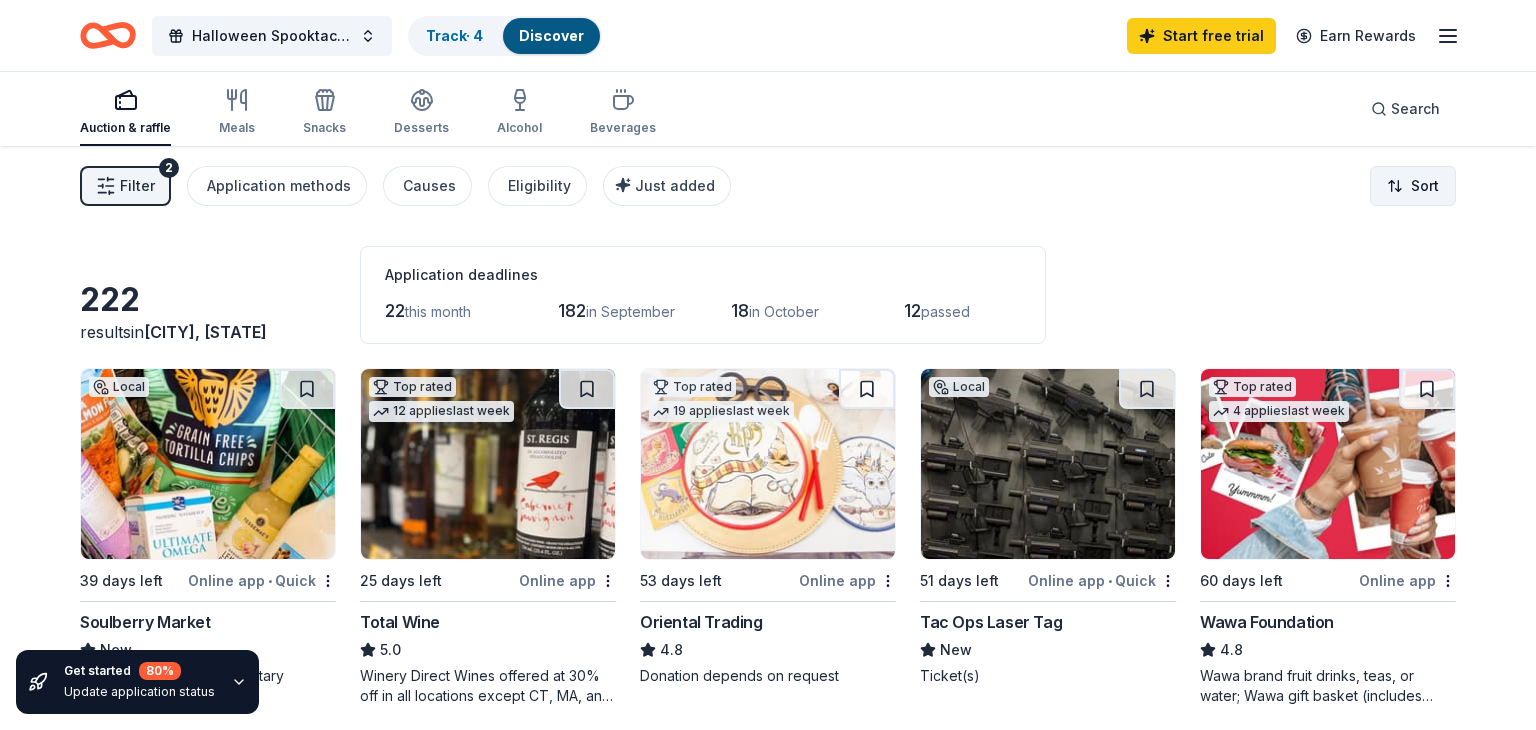 click on "Halloween Spooktacular Track  · 4 Discover Start free  trial Earn Rewards Auction & raffle Meals Snacks Desserts Alcohol Beverages Search Filter 2 Application methods Causes Eligibility Just added Sort Get started 80 % Update application status 222 results  in  Englishtown, NJ Application deadlines 22  this month 182  in September 18  in October 12  passed Local 39 days left Online app • Quick Soulberry Market New Gift card, gift basket, monetary Top rated 12   applies  last week 25 days left Online app Total Wine 5.0 Winery Direct Wines offered at 30% off in all locations except CT, MA, and other select markets; Private Wine Class for 20 people in all locations except available in WI, CO, and other select markets Top rated 19   applies  last week 53 days left Online app Oriental Trading 4.8 Donation depends on request Local 51 days left Online app • Quick Tac Ops Laser Tag New Ticket(s) Top rated 4   applies  last week 60 days left Online app Wawa Foundation 4.8 Top rated 8   applies  last week • 5.0" at bounding box center (768, 365) 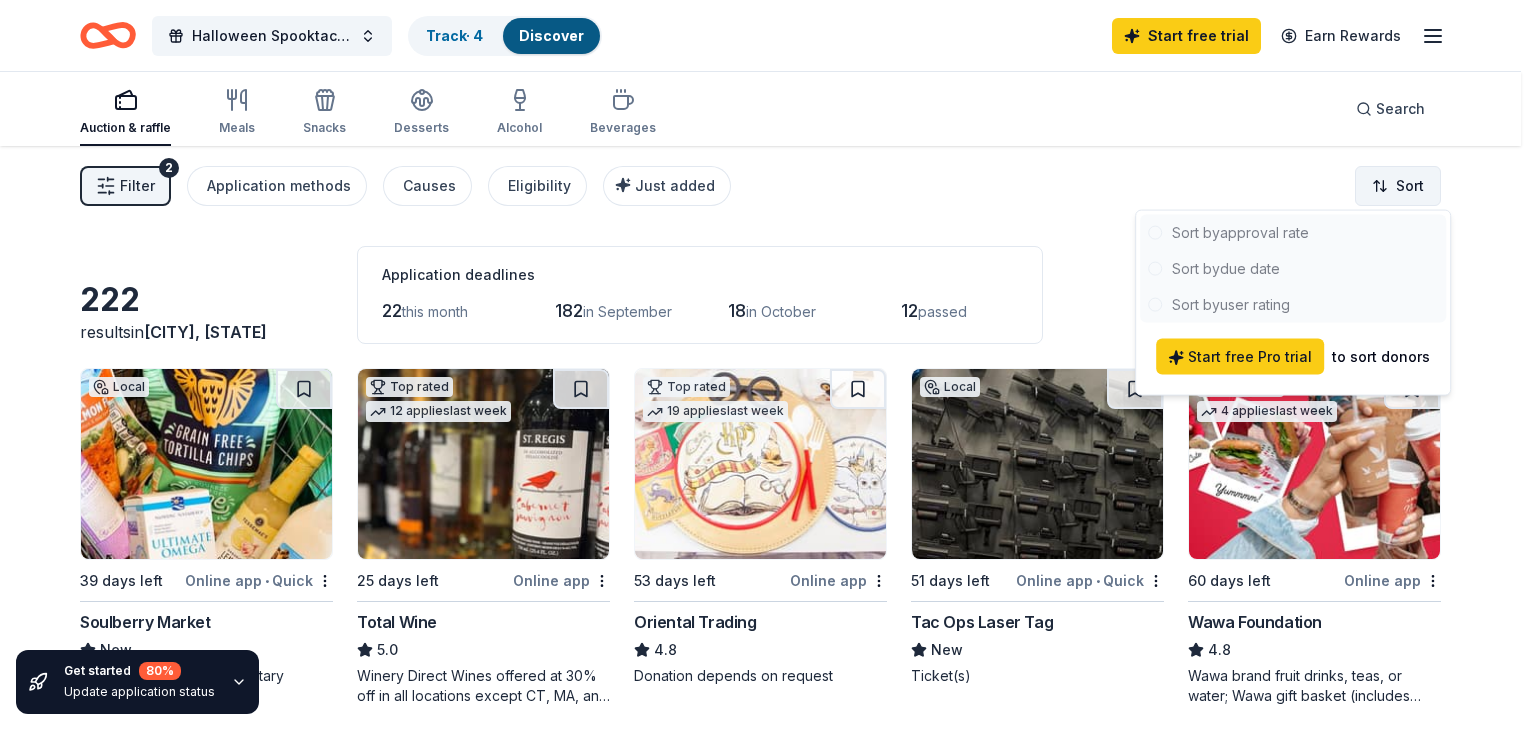 click on "Halloween Spooktacular Track  · 4 Discover Start free  trial Earn Rewards Auction & raffle Meals Snacks Desserts Alcohol Beverages Search Filter 2 Application methods Causes Eligibility Just added Sort Get started 80 % Update application status 222 results  in  Englishtown, NJ Application deadlines 22  this month 182  in September 18  in October 12  passed Local 39 days left Online app • Quick Soulberry Market New Gift card, gift basket, monetary Top rated 12   applies  last week 25 days left Online app Total Wine 5.0 Winery Direct Wines offered at 30% off in all locations except CT, MA, and other select markets; Private Wine Class for 20 people in all locations except available in WI, CO, and other select markets Top rated 19   applies  last week 53 days left Online app Oriental Trading 4.8 Donation depends on request Local 51 days left Online app • Quick Tac Ops Laser Tag New Ticket(s) Top rated 4   applies  last week 60 days left Online app Wawa Foundation 4.8 Top rated 8   applies  last week • 5.0" at bounding box center [768, 365] 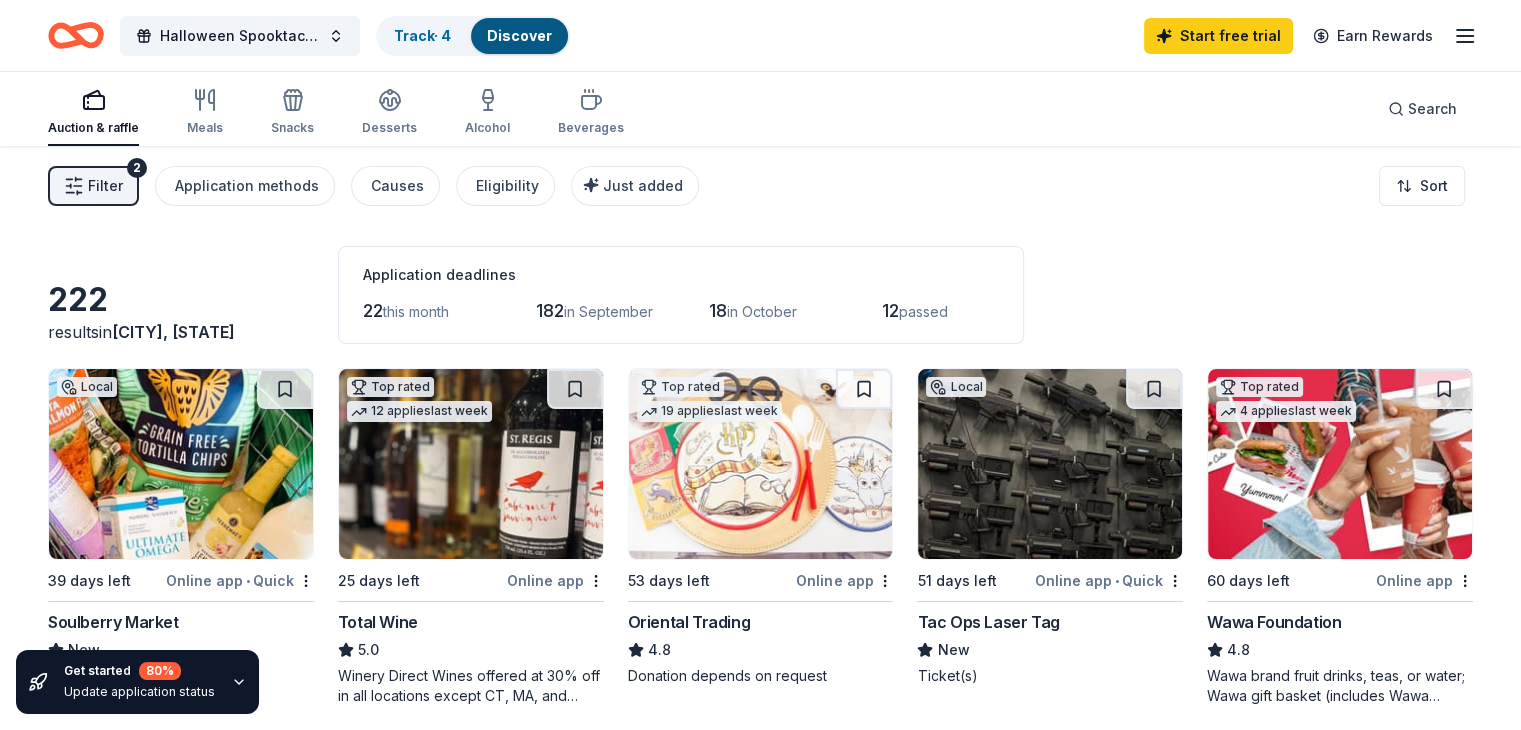click on "Filter 2 Application methods Causes Eligibility Just added Sort" at bounding box center [760, 186] 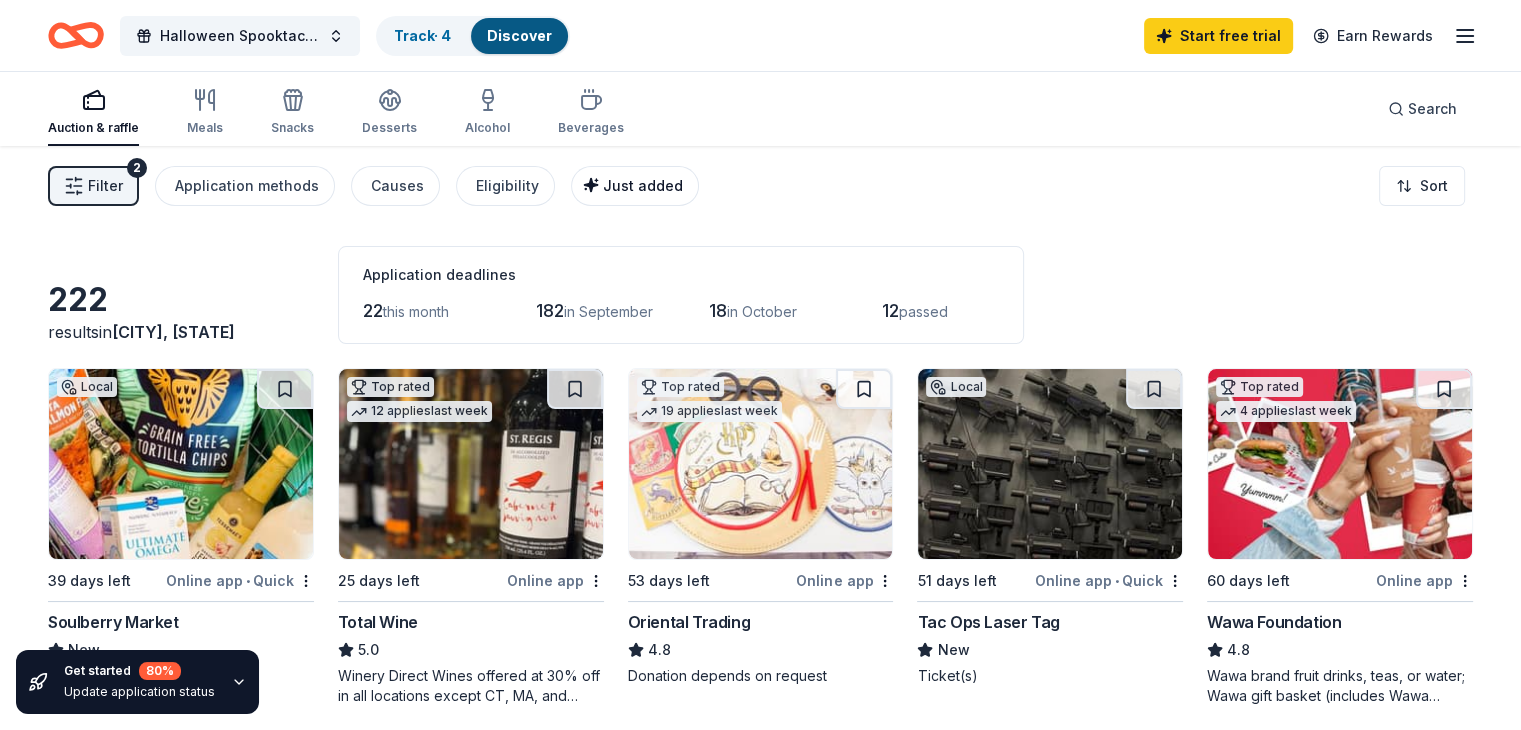 click on "Just added" at bounding box center [643, 185] 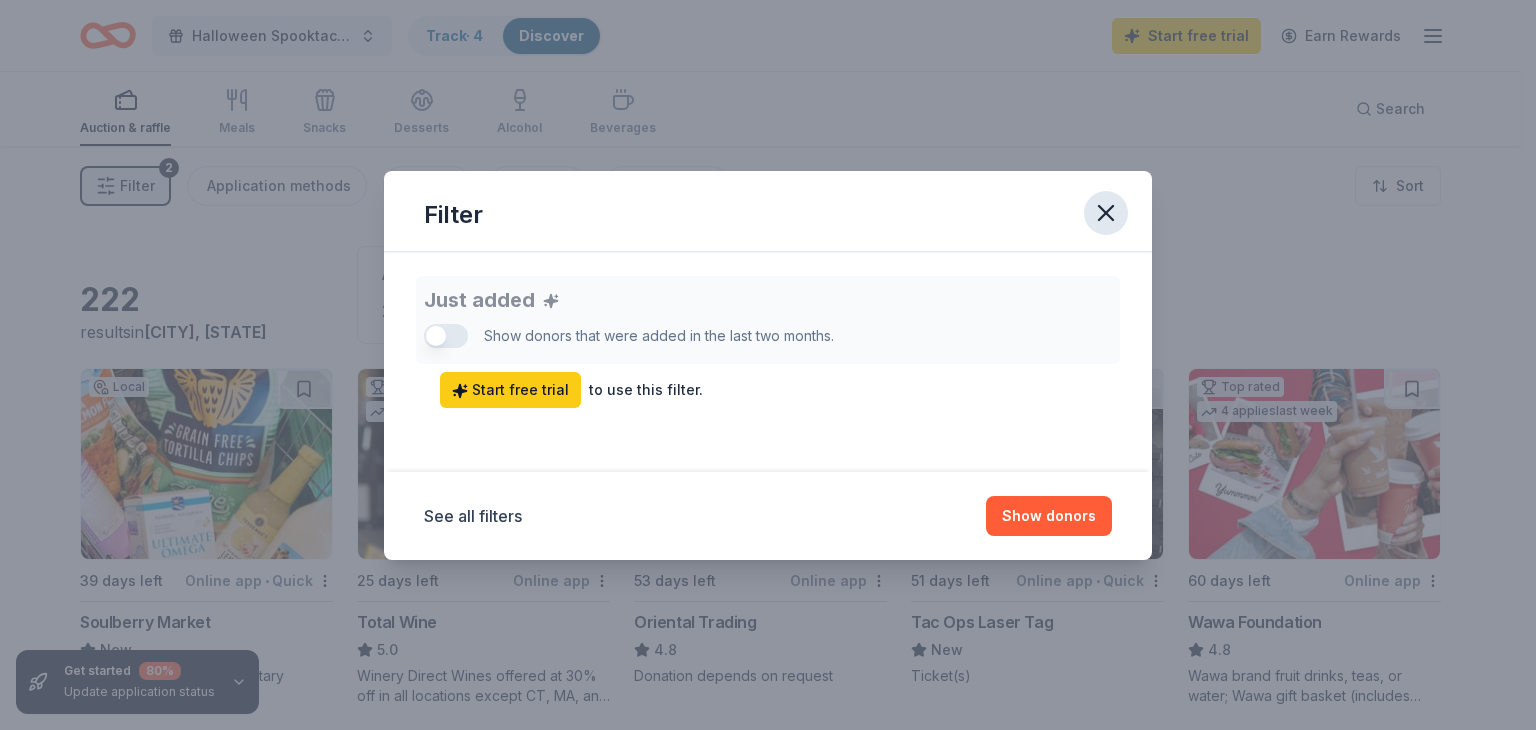 click 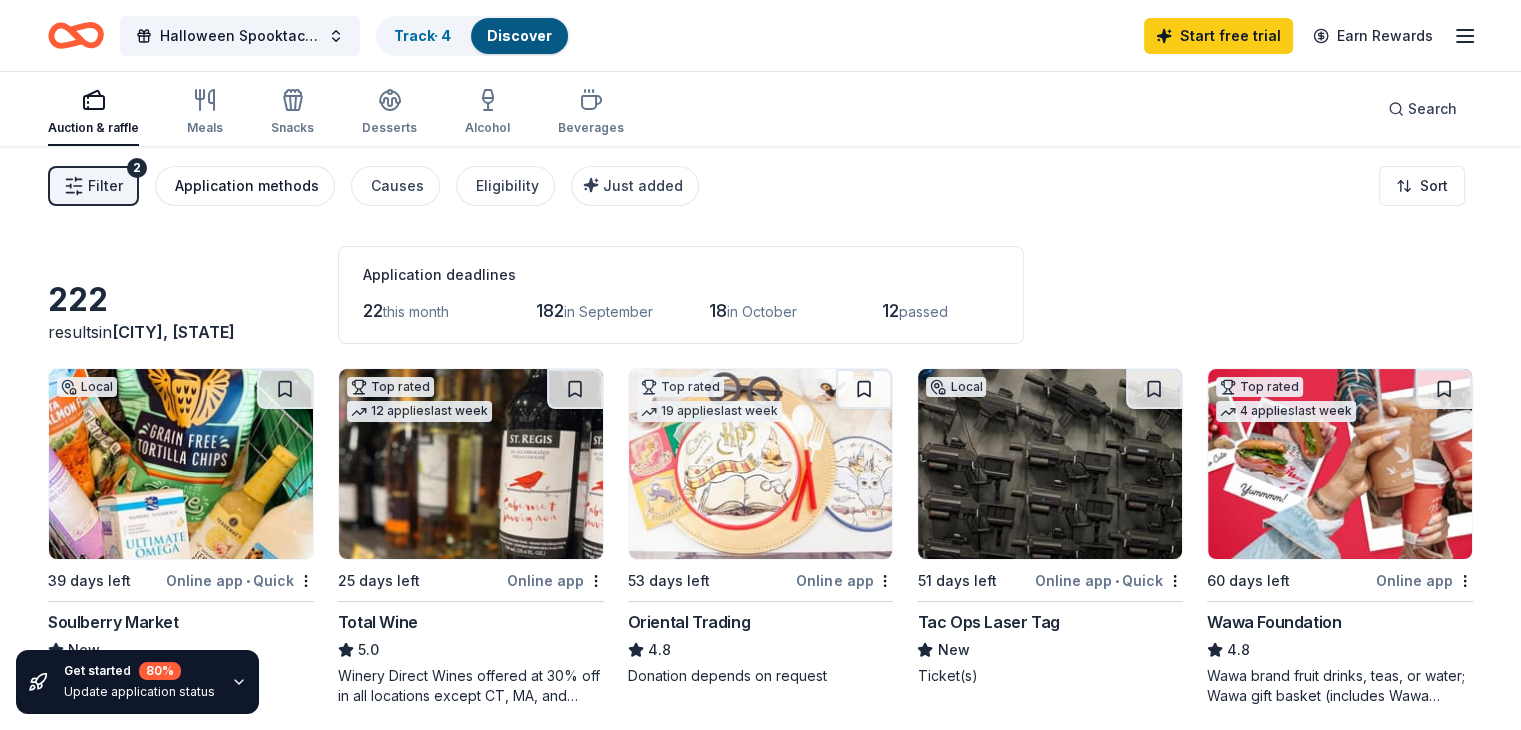click on "Application methods" at bounding box center [247, 186] 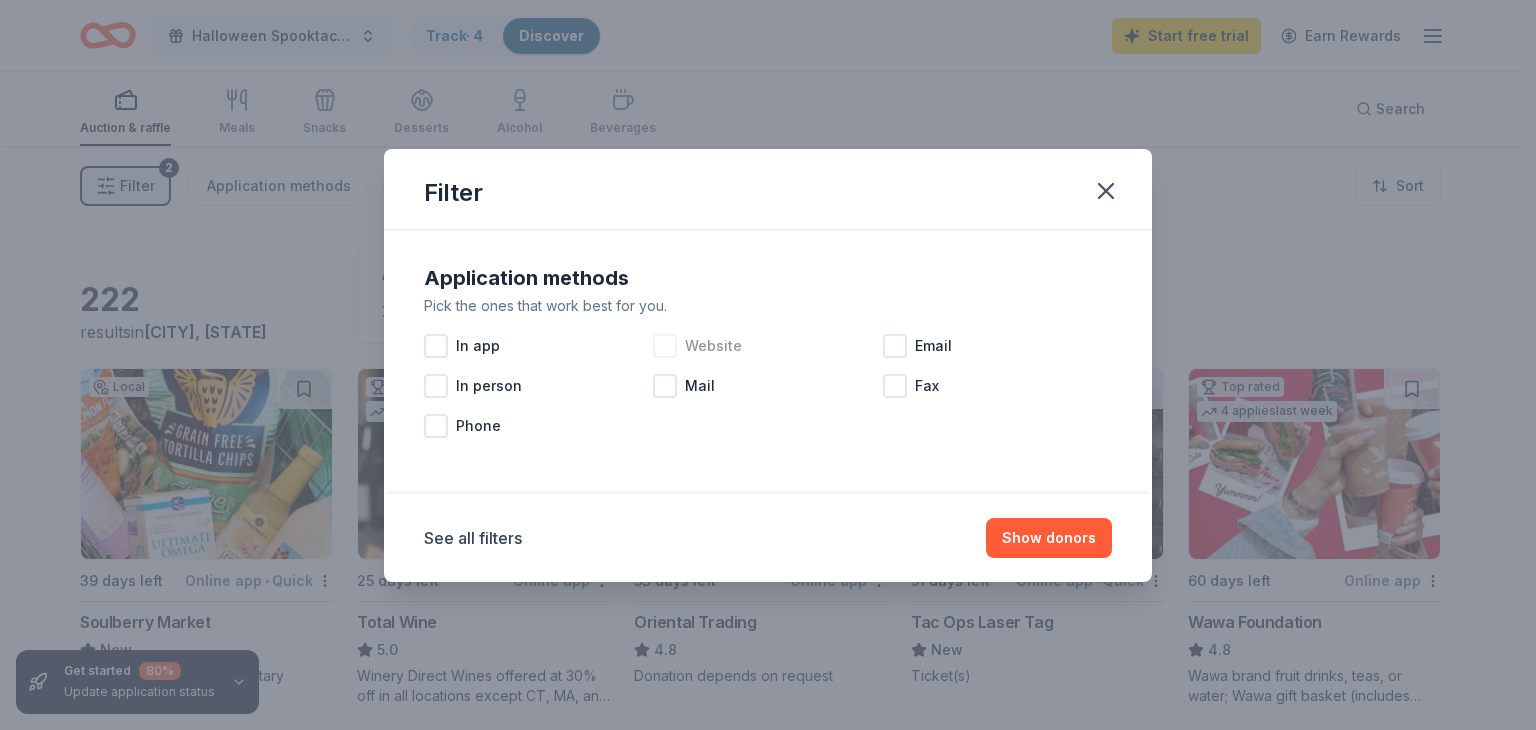 click at bounding box center (665, 346) 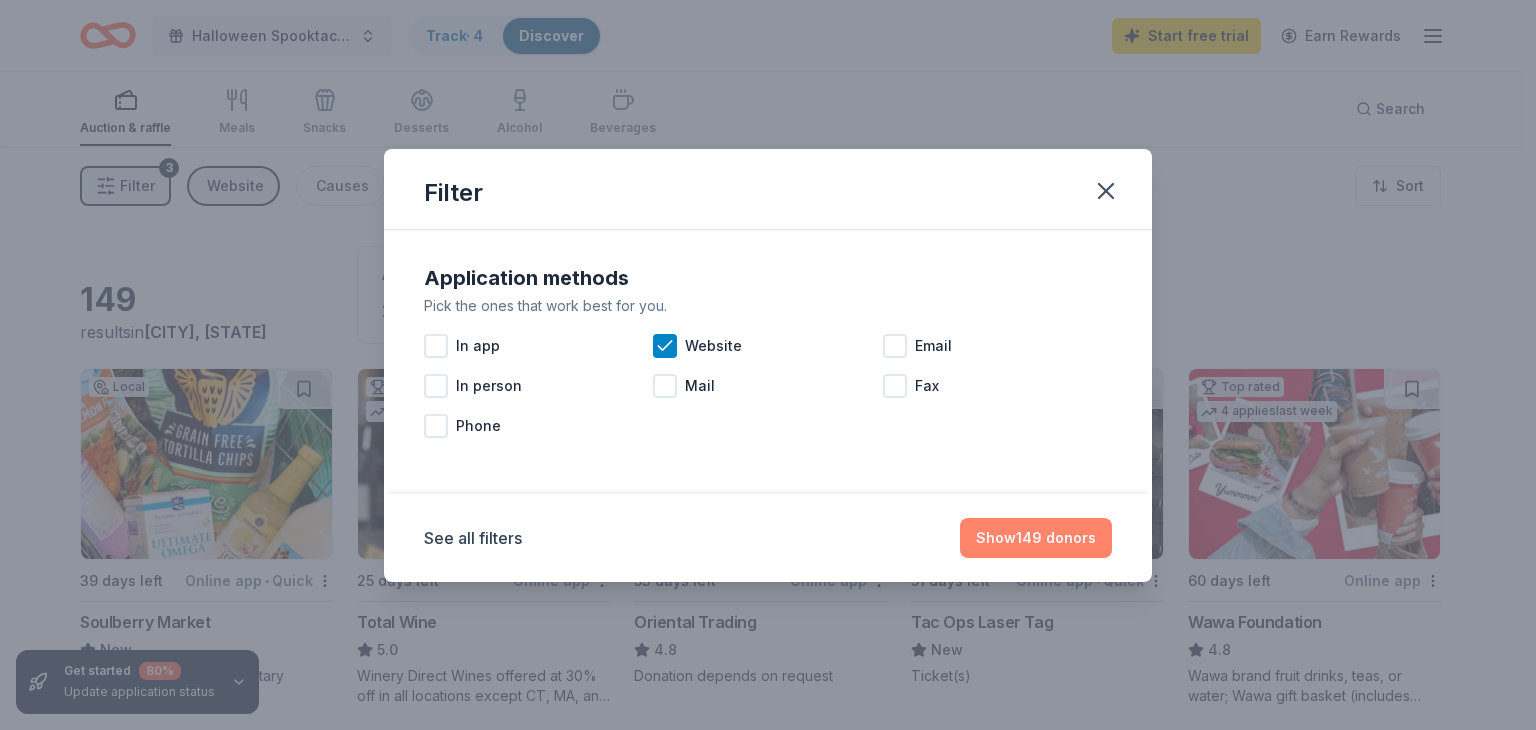 click on "Show  149   donors" at bounding box center (1036, 538) 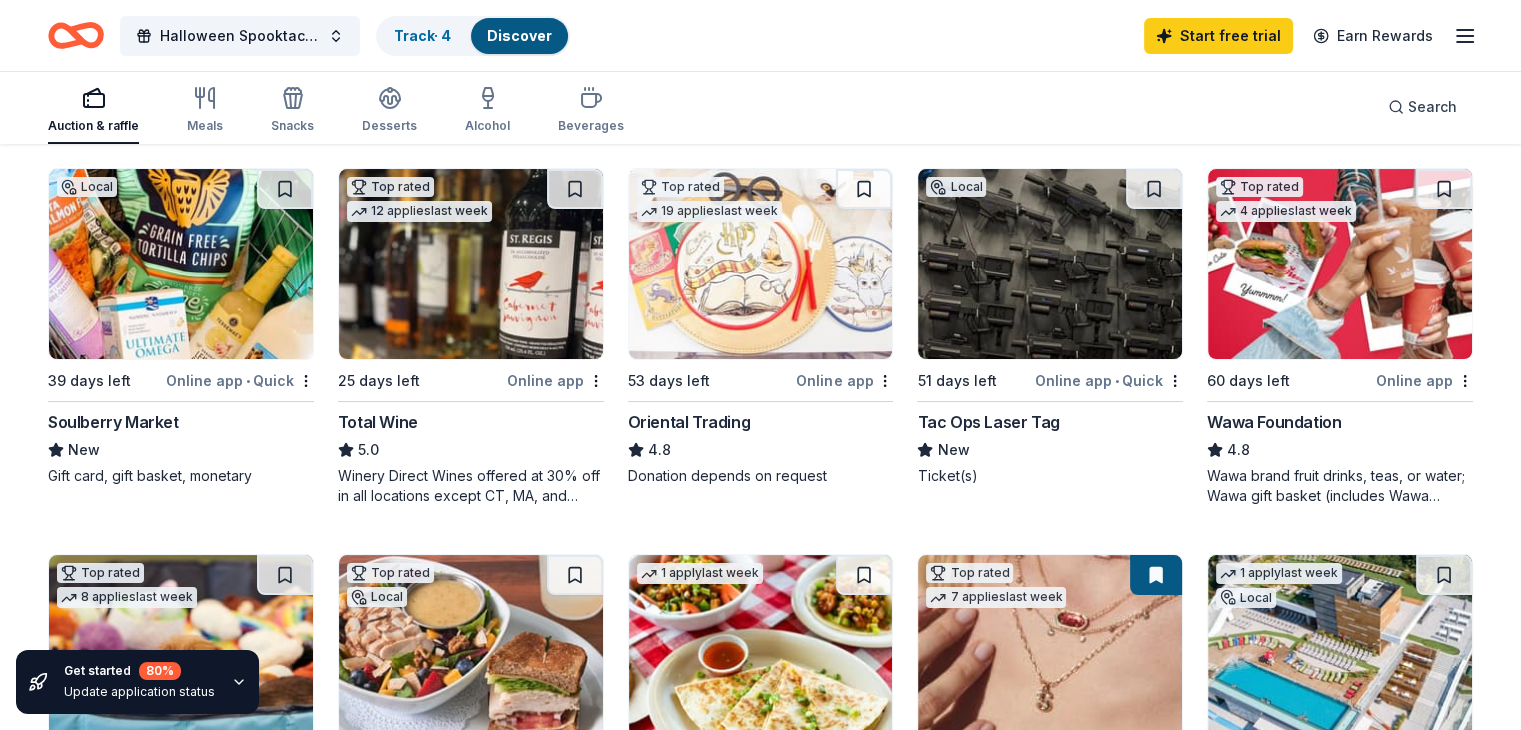 scroll, scrollTop: 0, scrollLeft: 0, axis: both 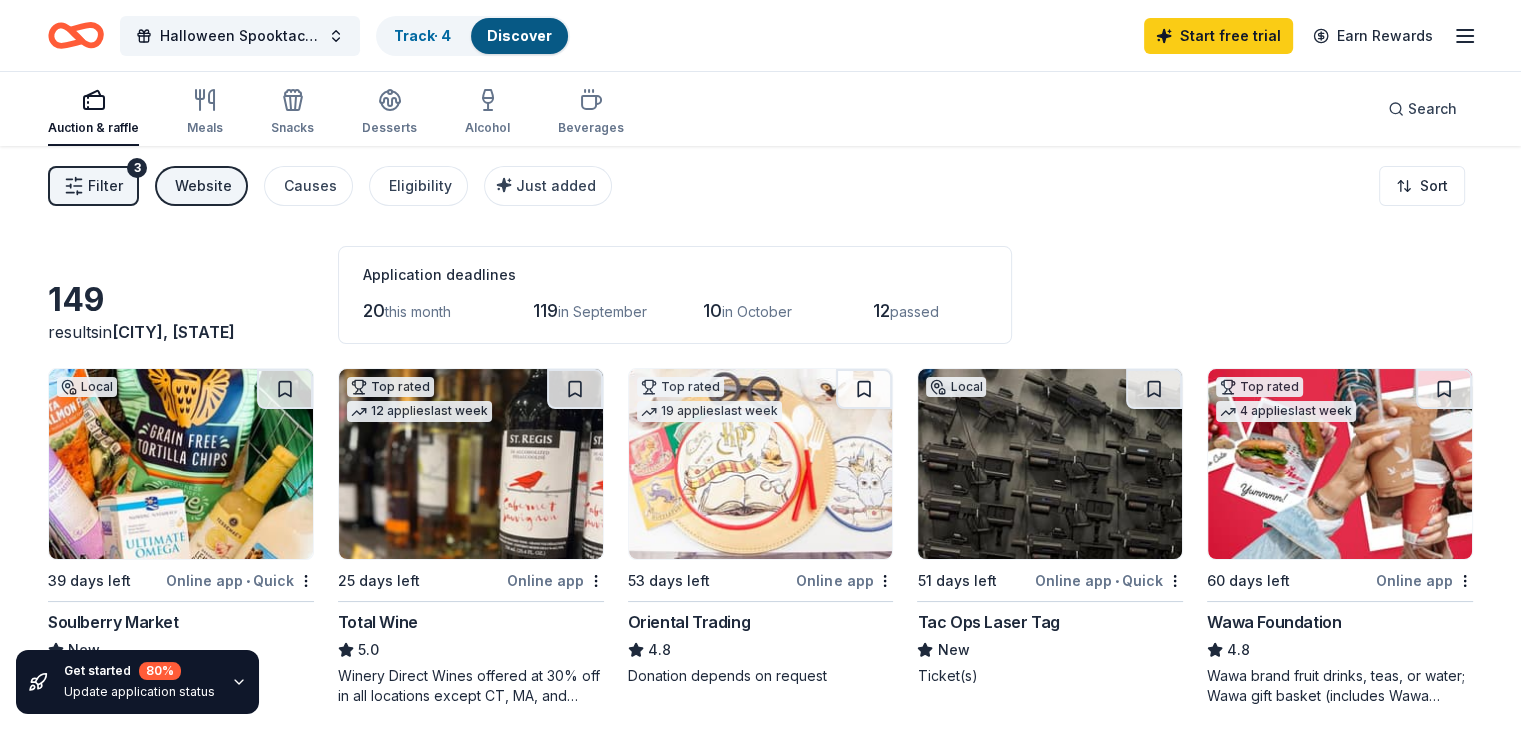 click on "Website" at bounding box center [203, 186] 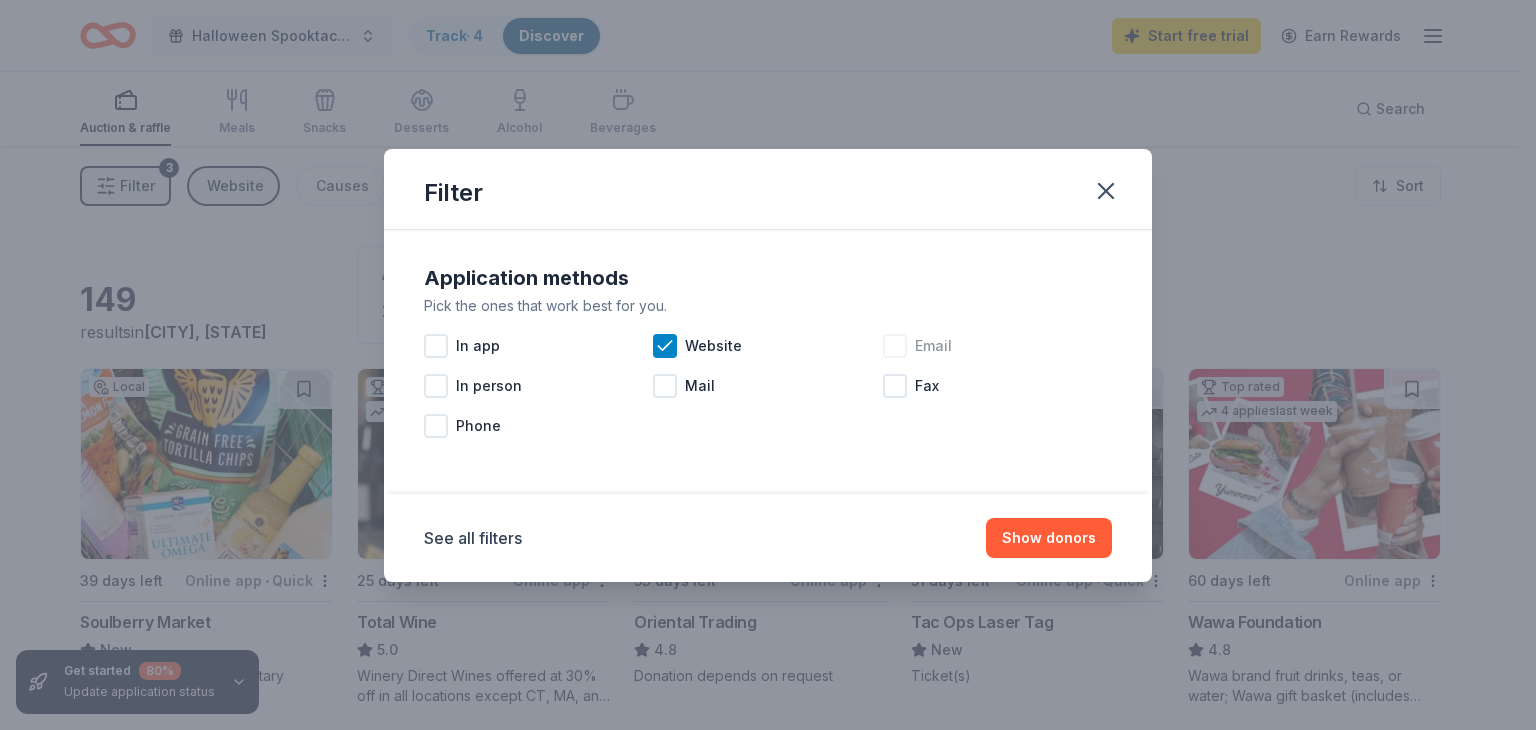 click at bounding box center [895, 346] 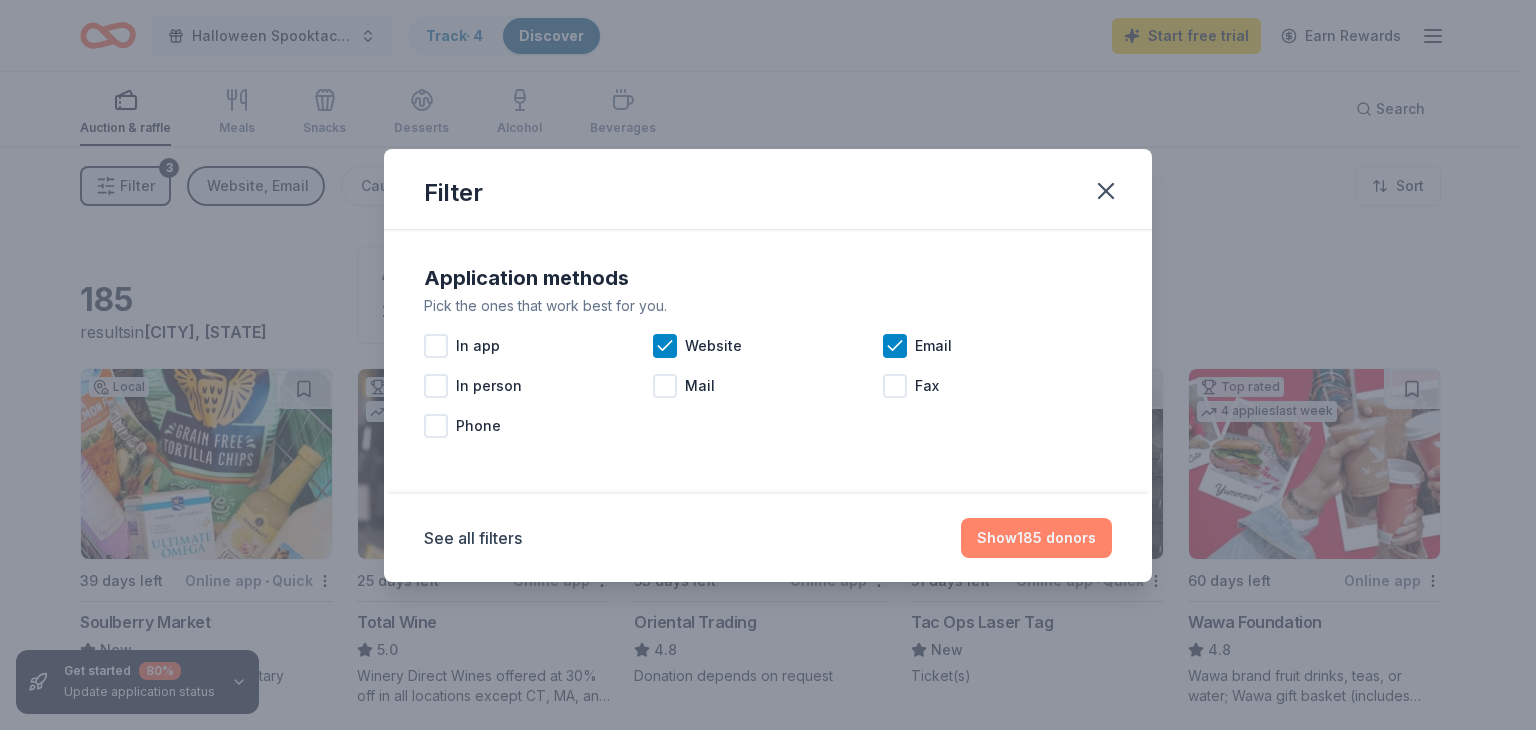 click on "Show  185   donors" at bounding box center (1036, 538) 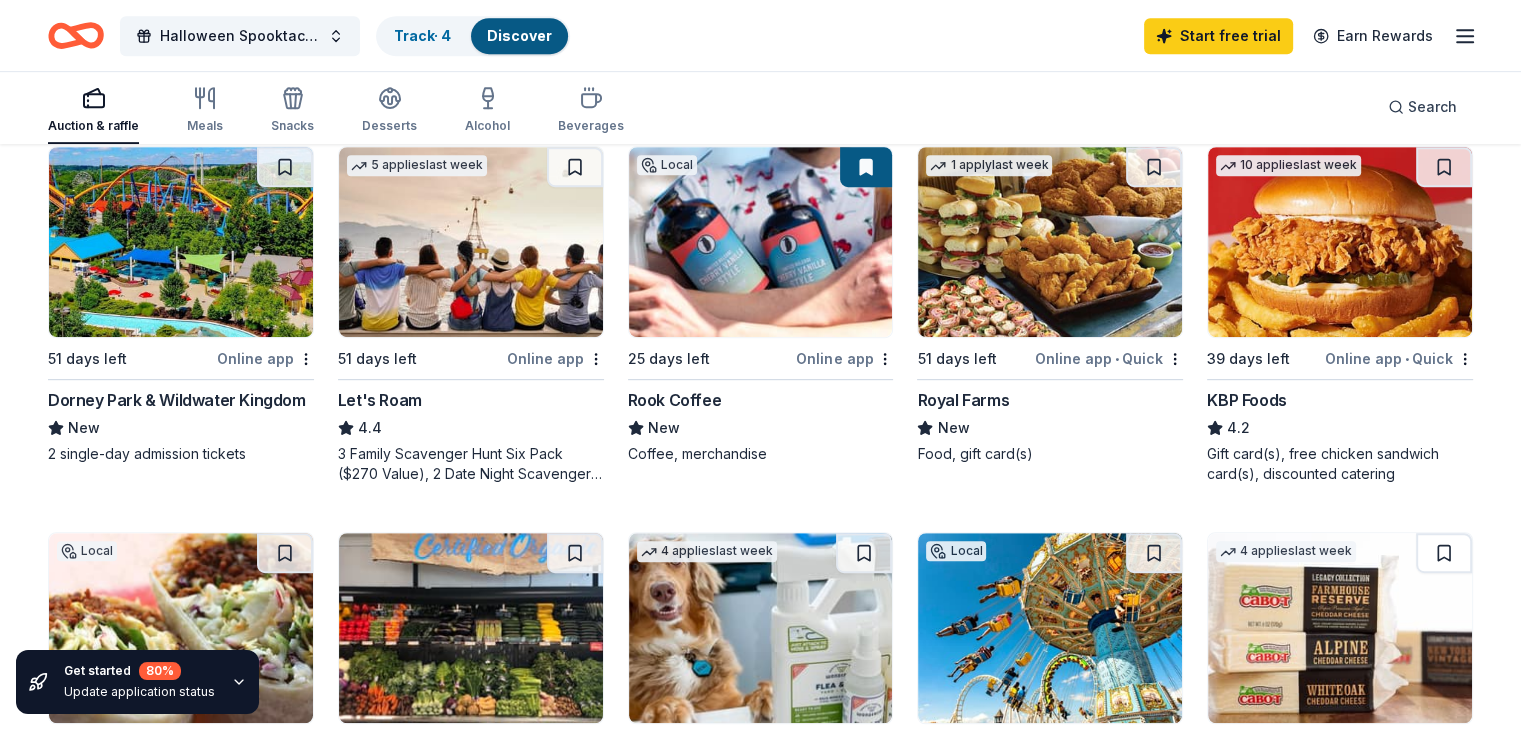 scroll, scrollTop: 1000, scrollLeft: 0, axis: vertical 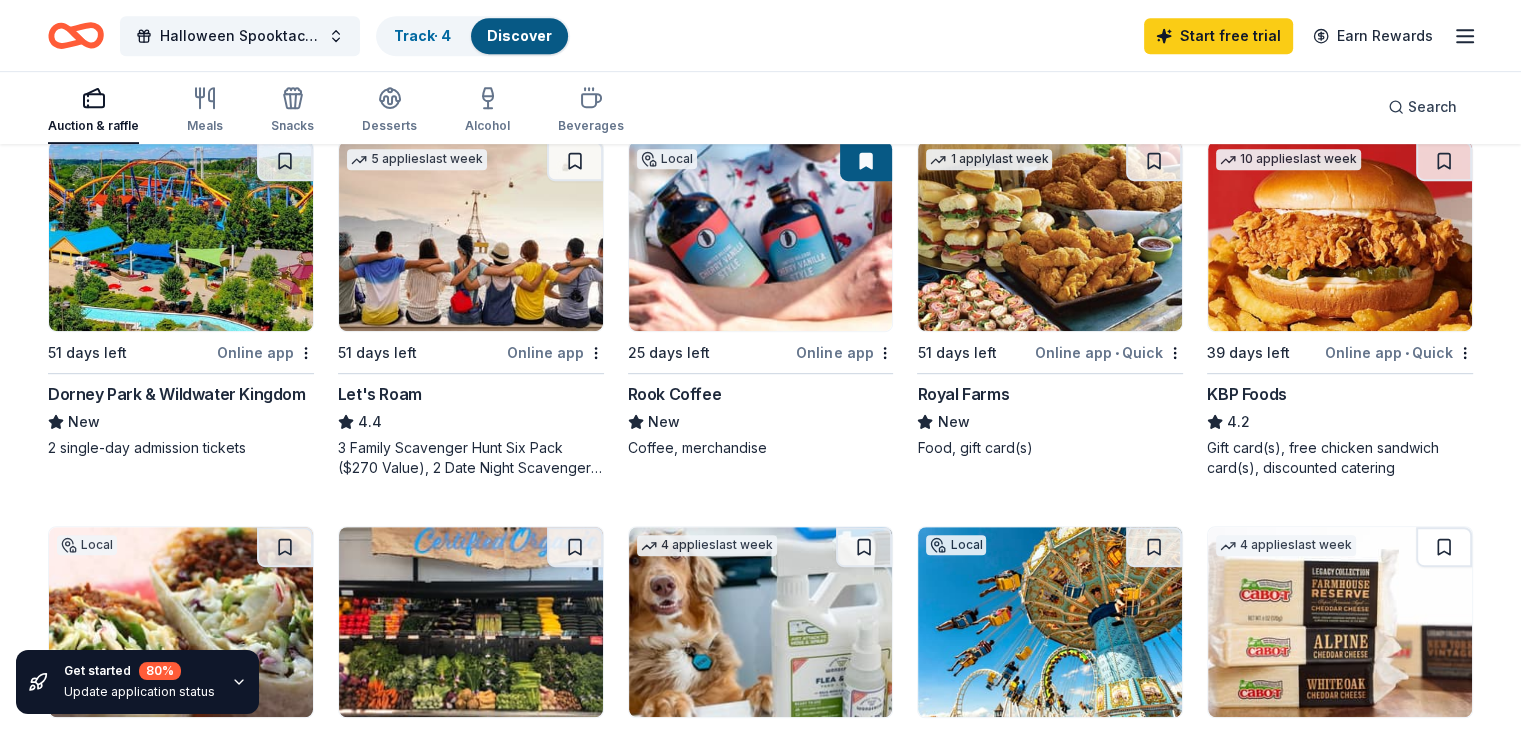 click at bounding box center (471, 236) 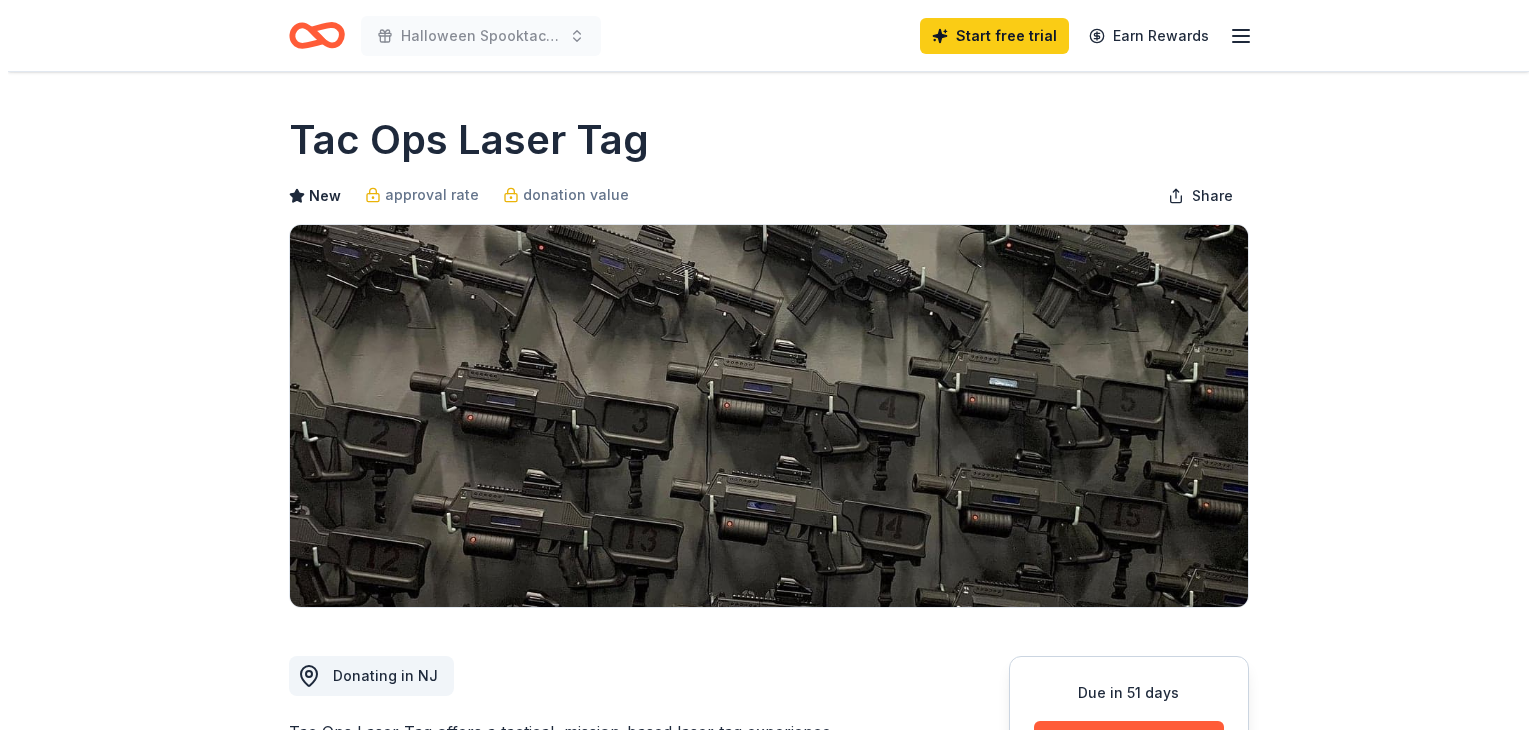scroll, scrollTop: 400, scrollLeft: 0, axis: vertical 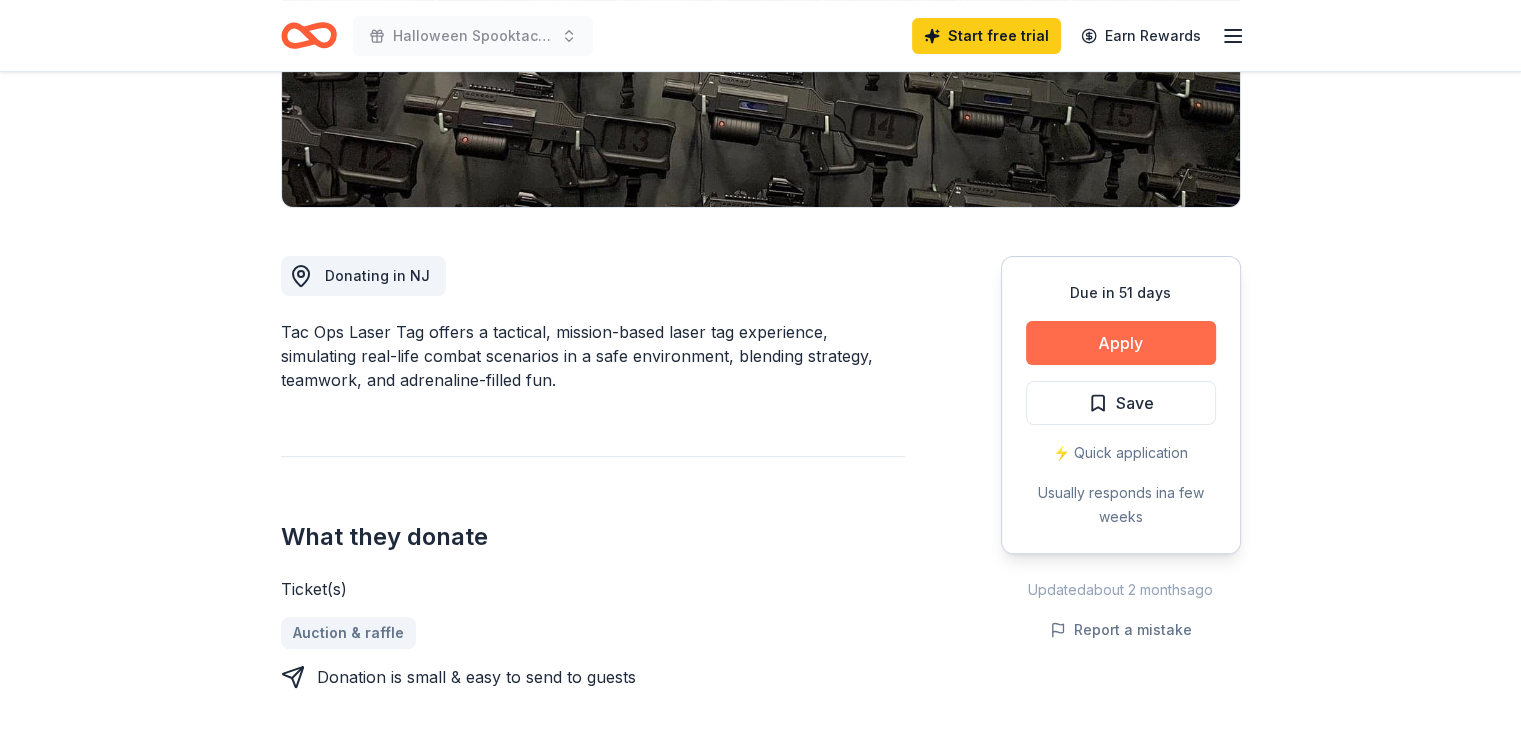 click on "Apply" at bounding box center (1121, 343) 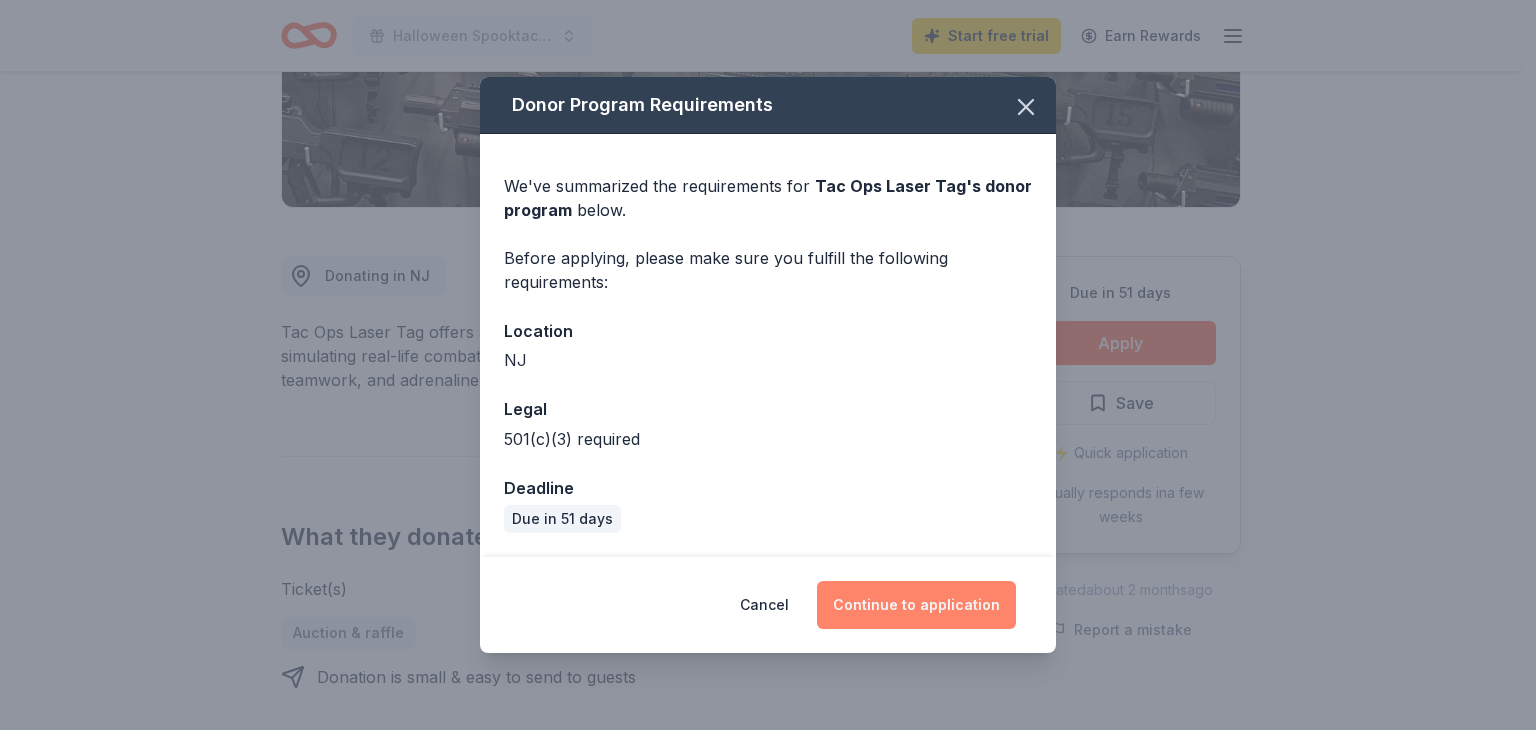 click on "Continue to application" at bounding box center (916, 605) 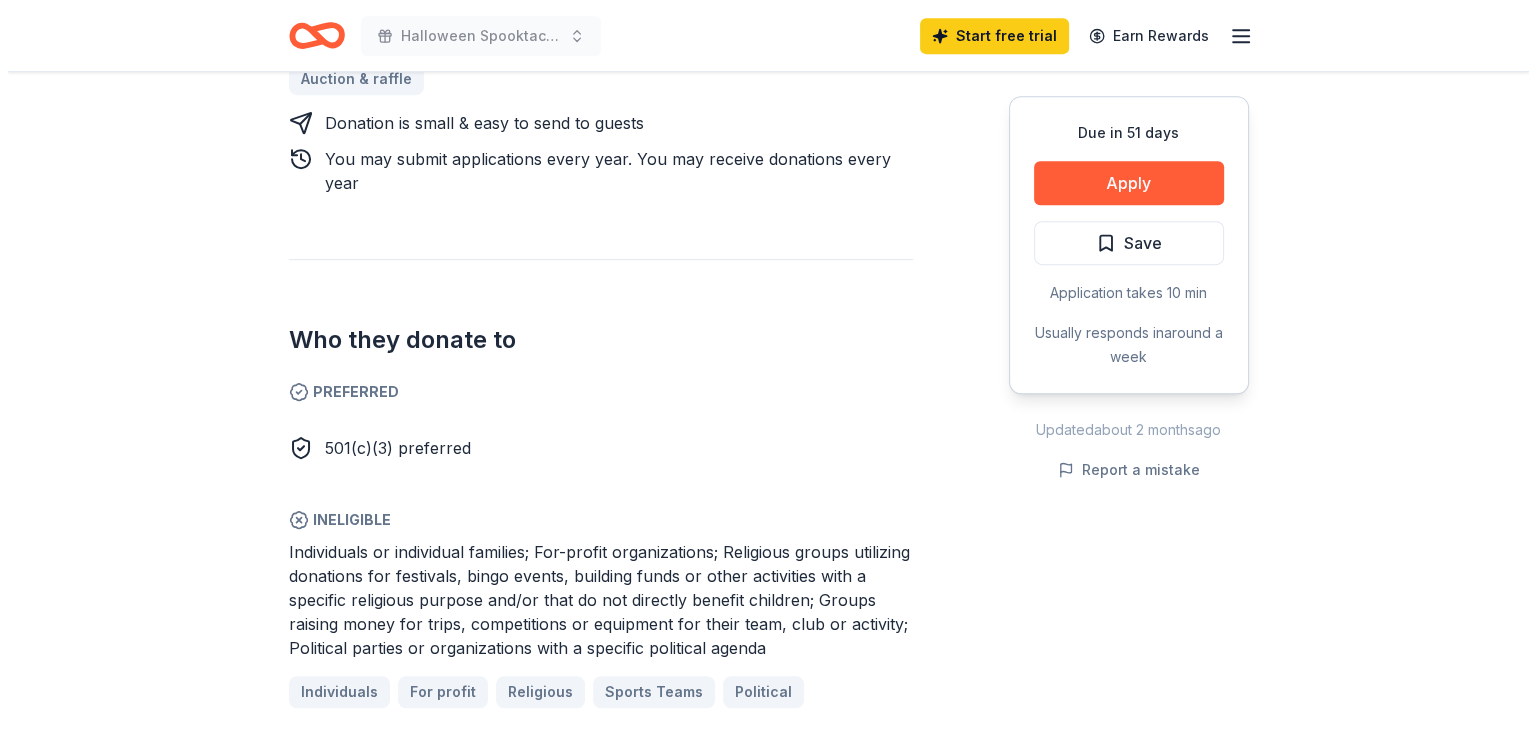 scroll, scrollTop: 1000, scrollLeft: 0, axis: vertical 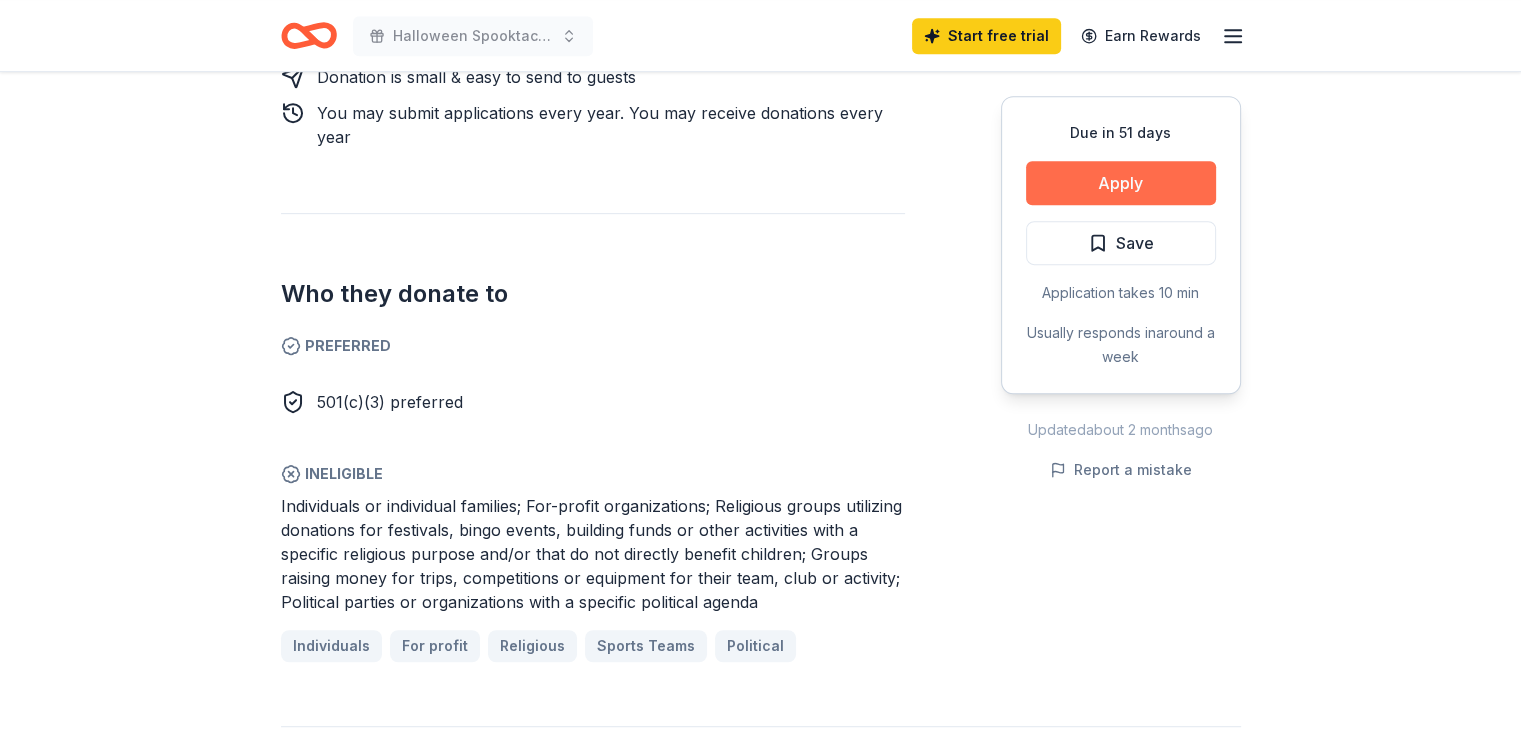 click on "Apply" at bounding box center [1121, 183] 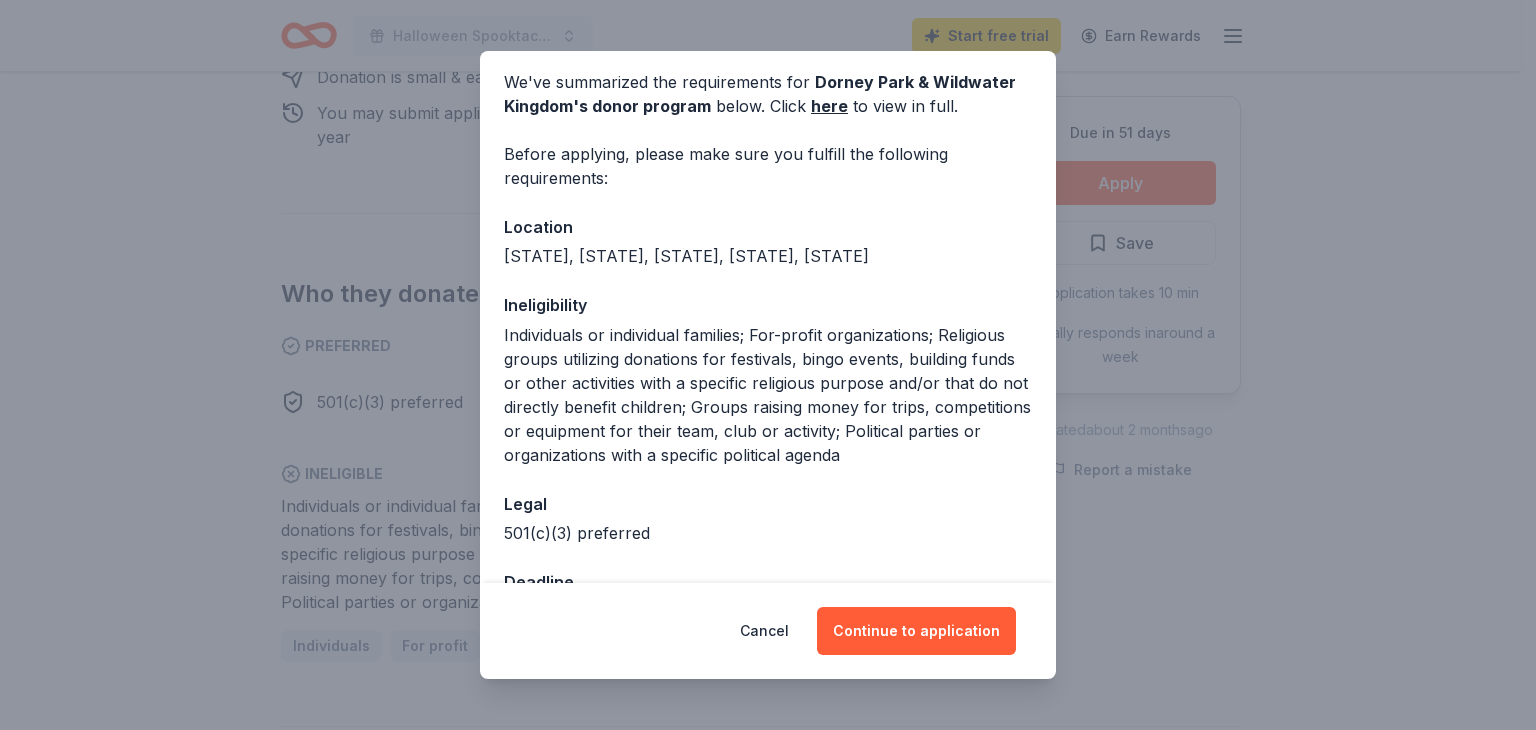 scroll, scrollTop: 146, scrollLeft: 0, axis: vertical 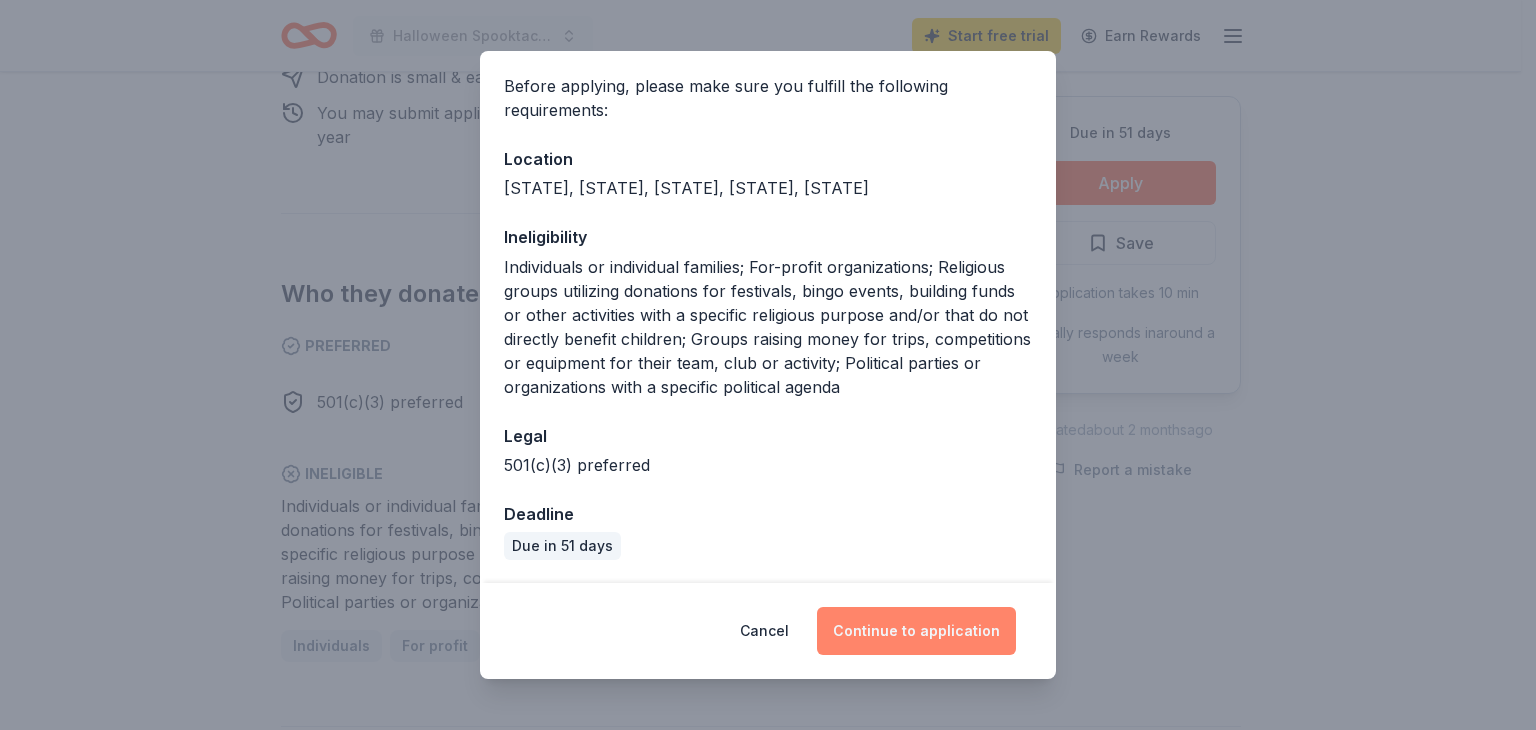 click on "Continue to application" at bounding box center [916, 631] 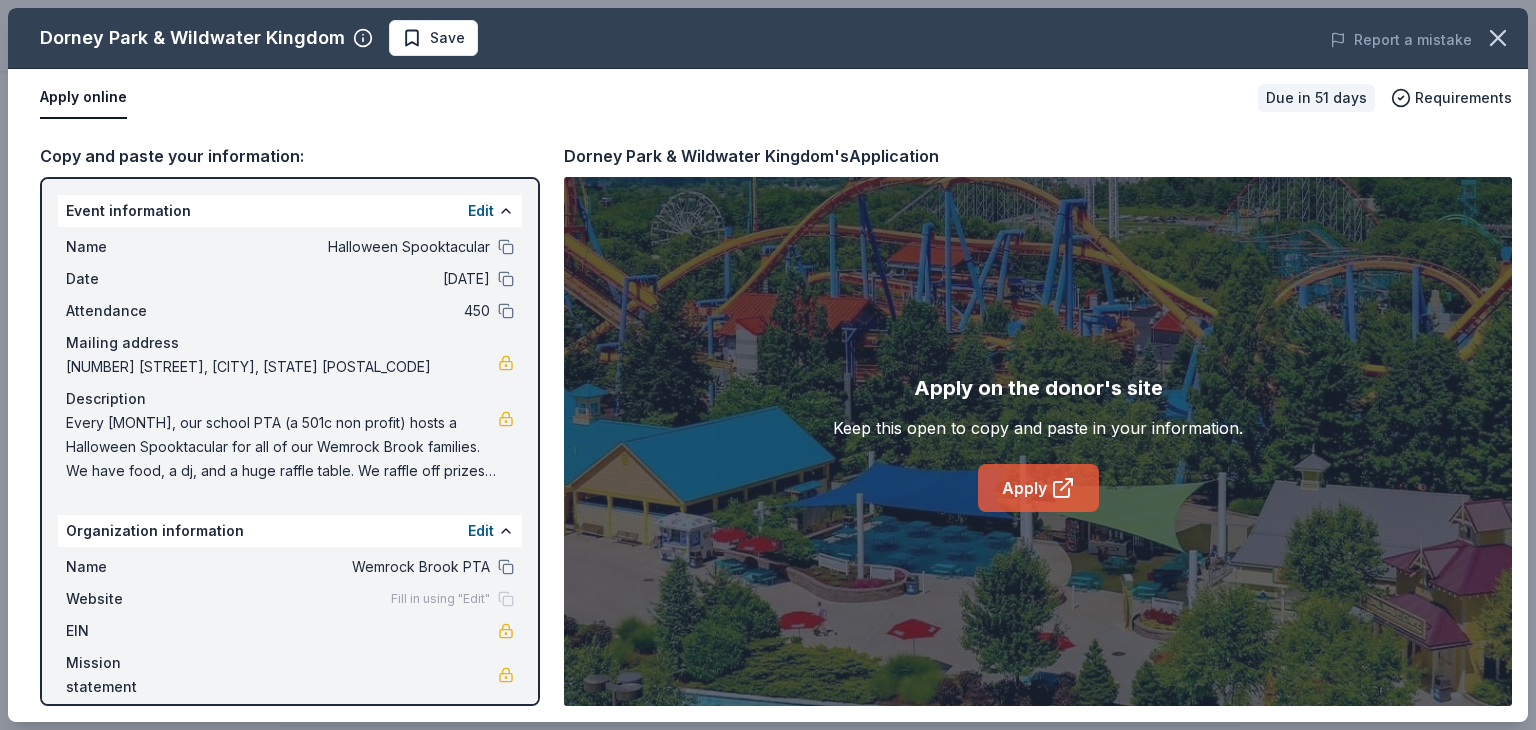 click on "Apply" at bounding box center (1038, 488) 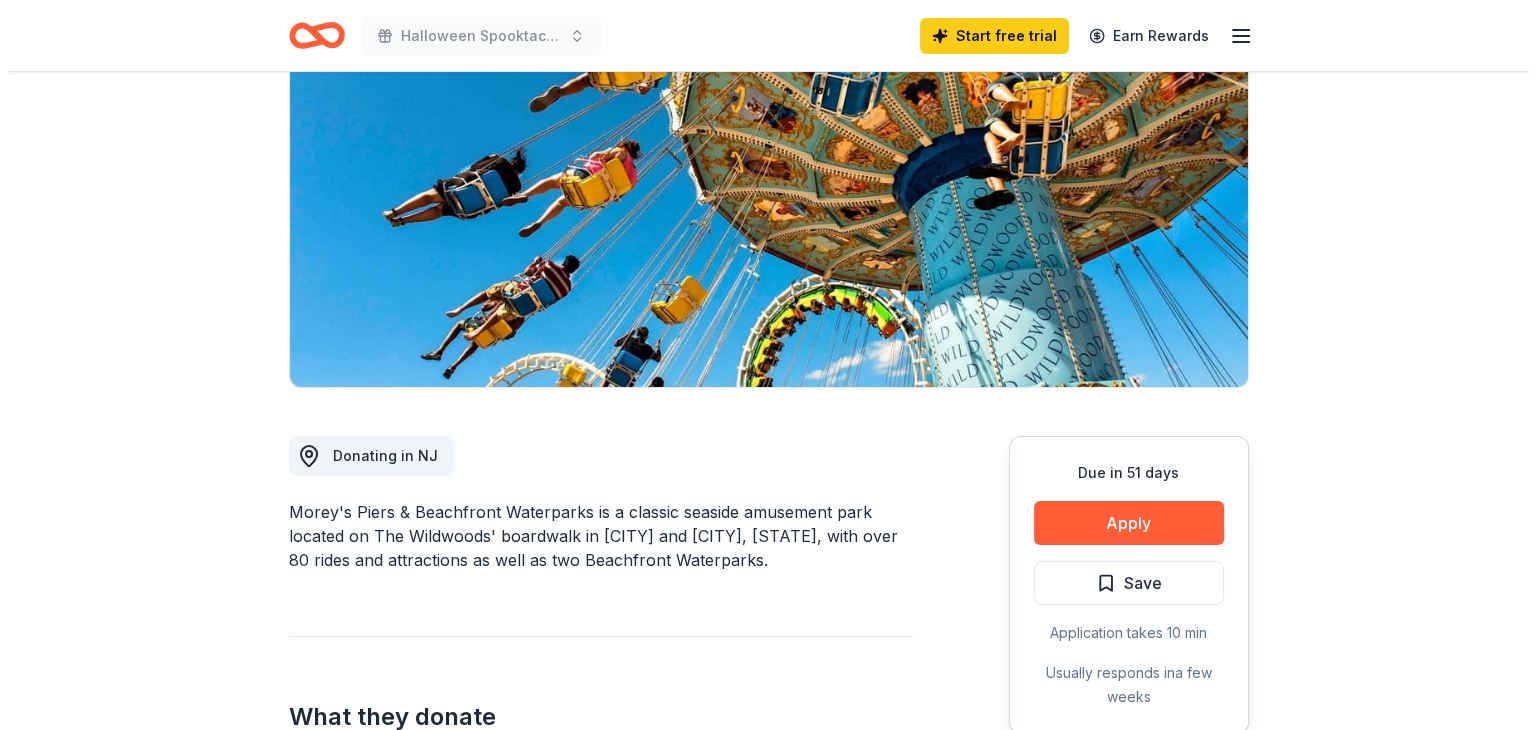 scroll, scrollTop: 400, scrollLeft: 0, axis: vertical 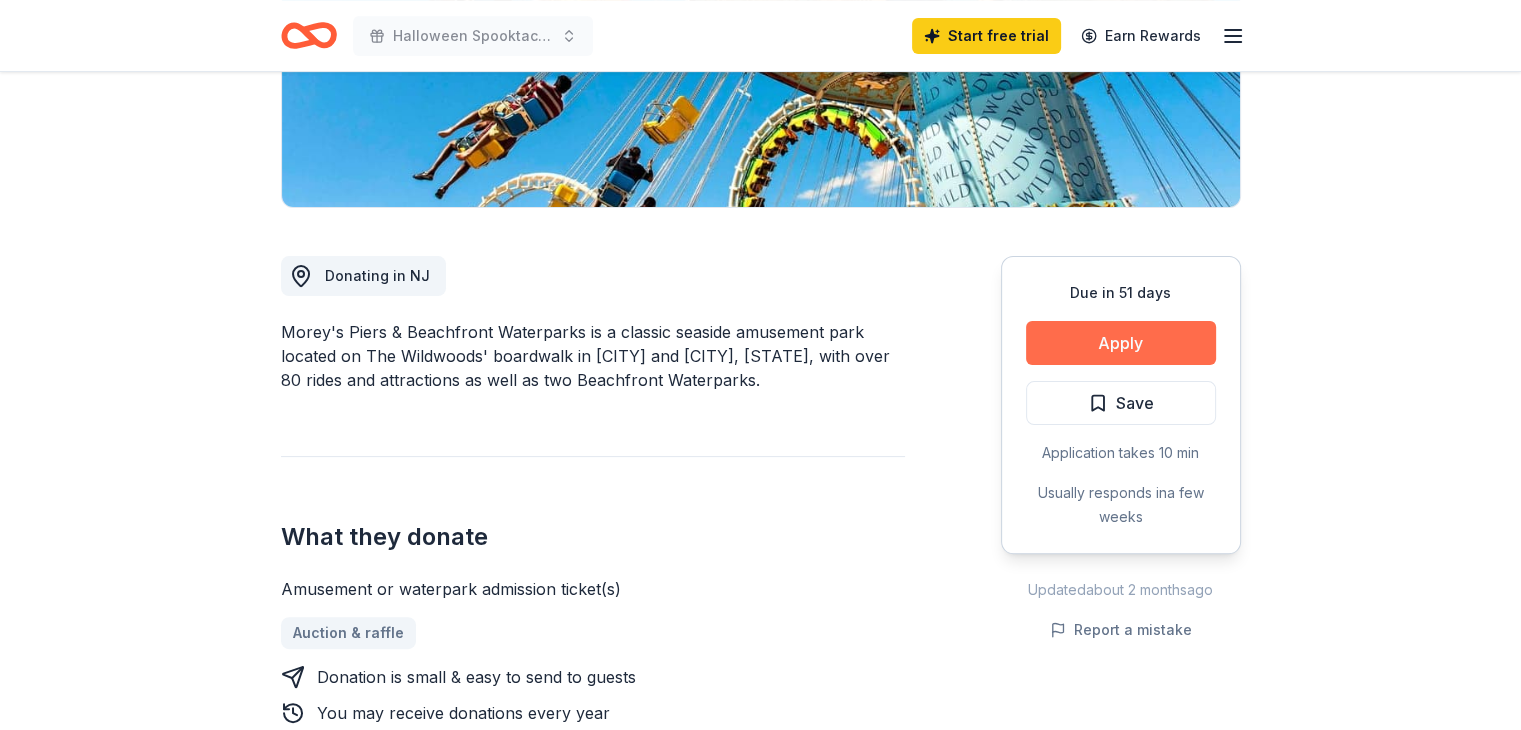 click on "Apply" at bounding box center [1121, 343] 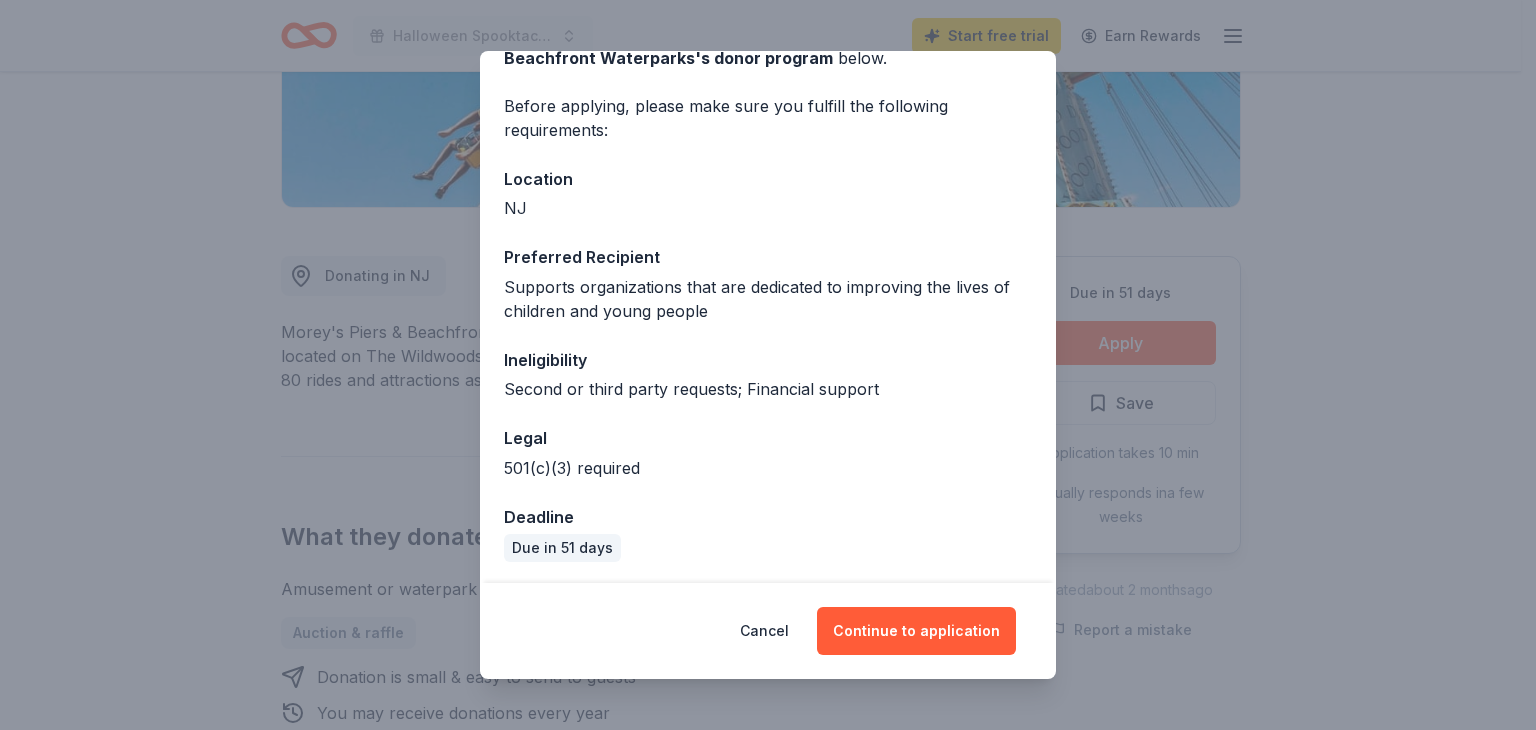 scroll, scrollTop: 128, scrollLeft: 0, axis: vertical 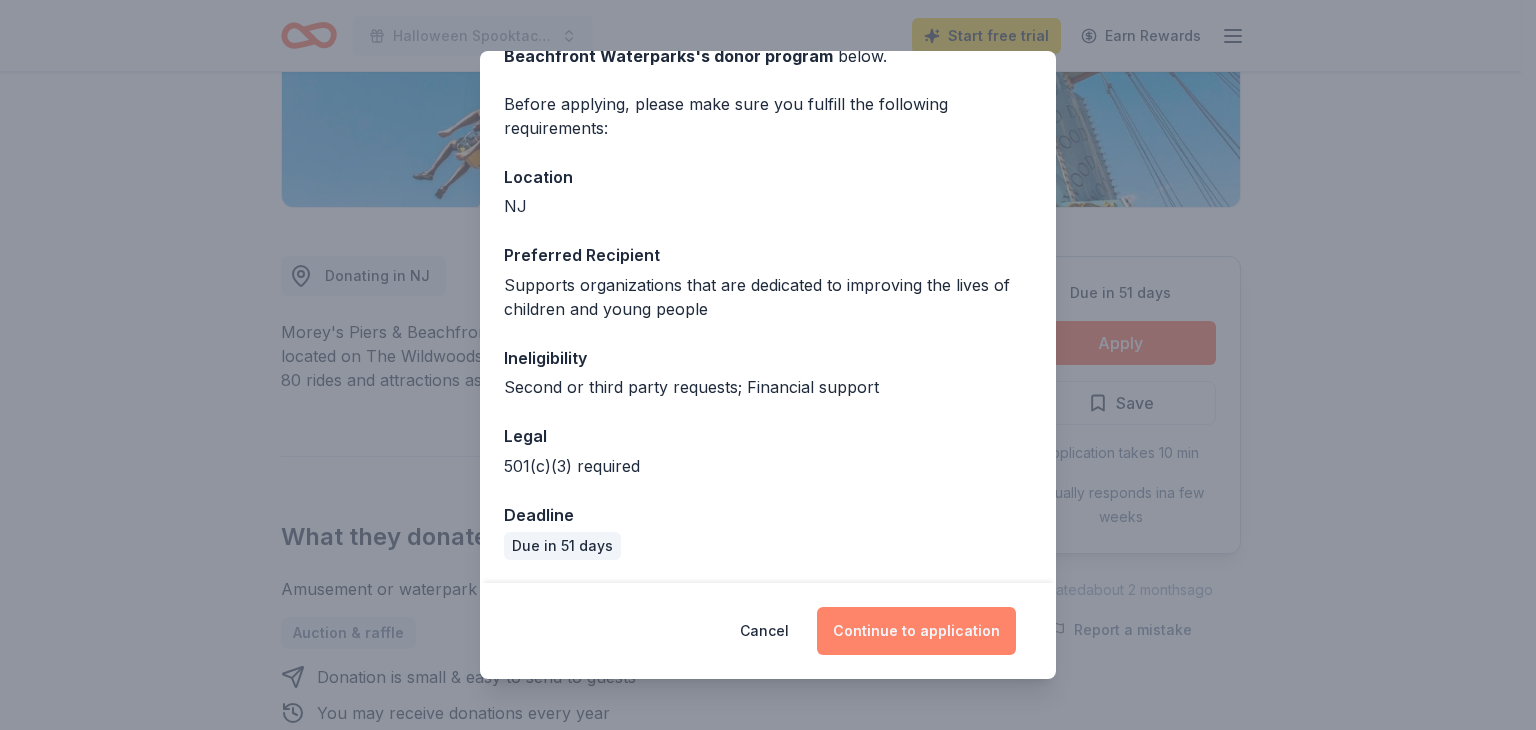 click on "Continue to application" at bounding box center [916, 631] 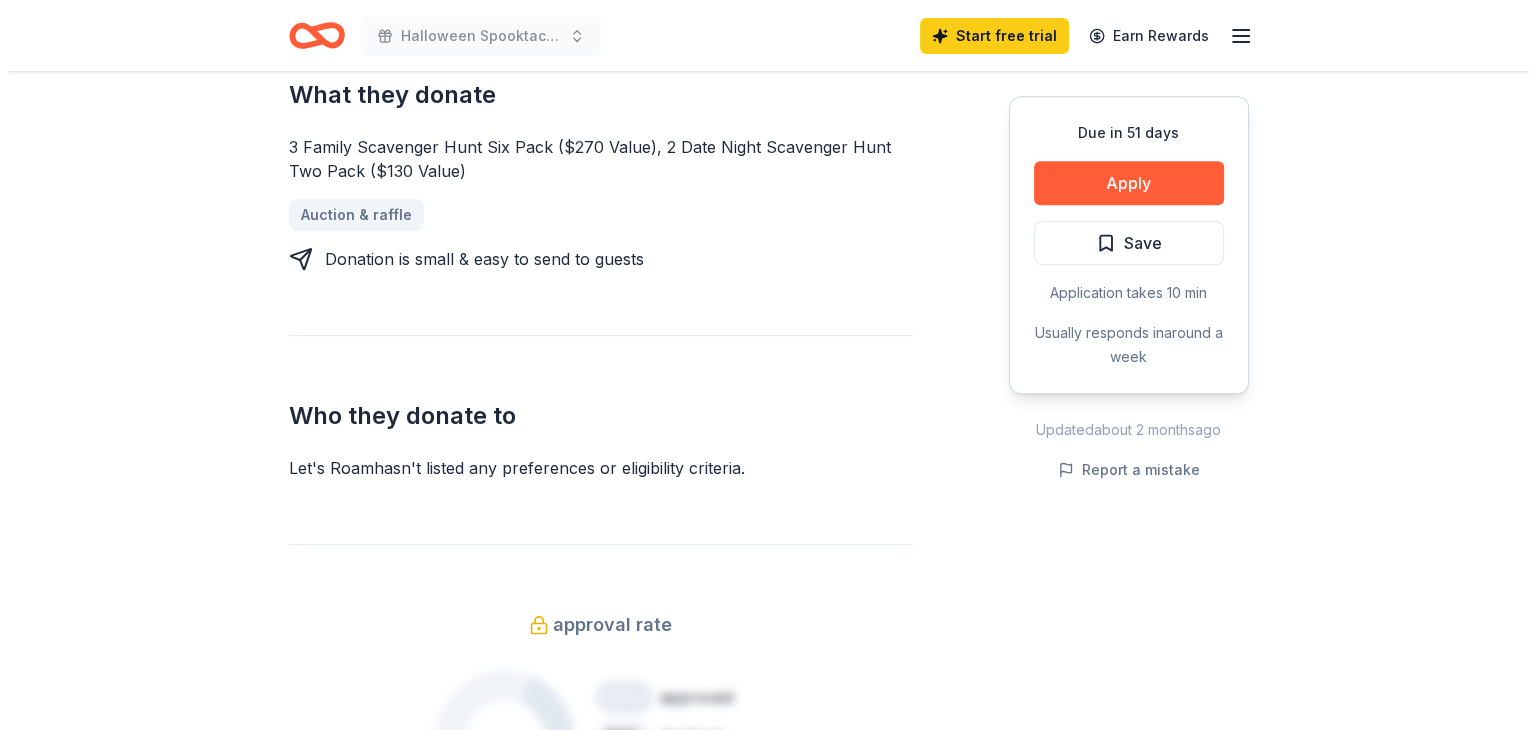 scroll, scrollTop: 900, scrollLeft: 0, axis: vertical 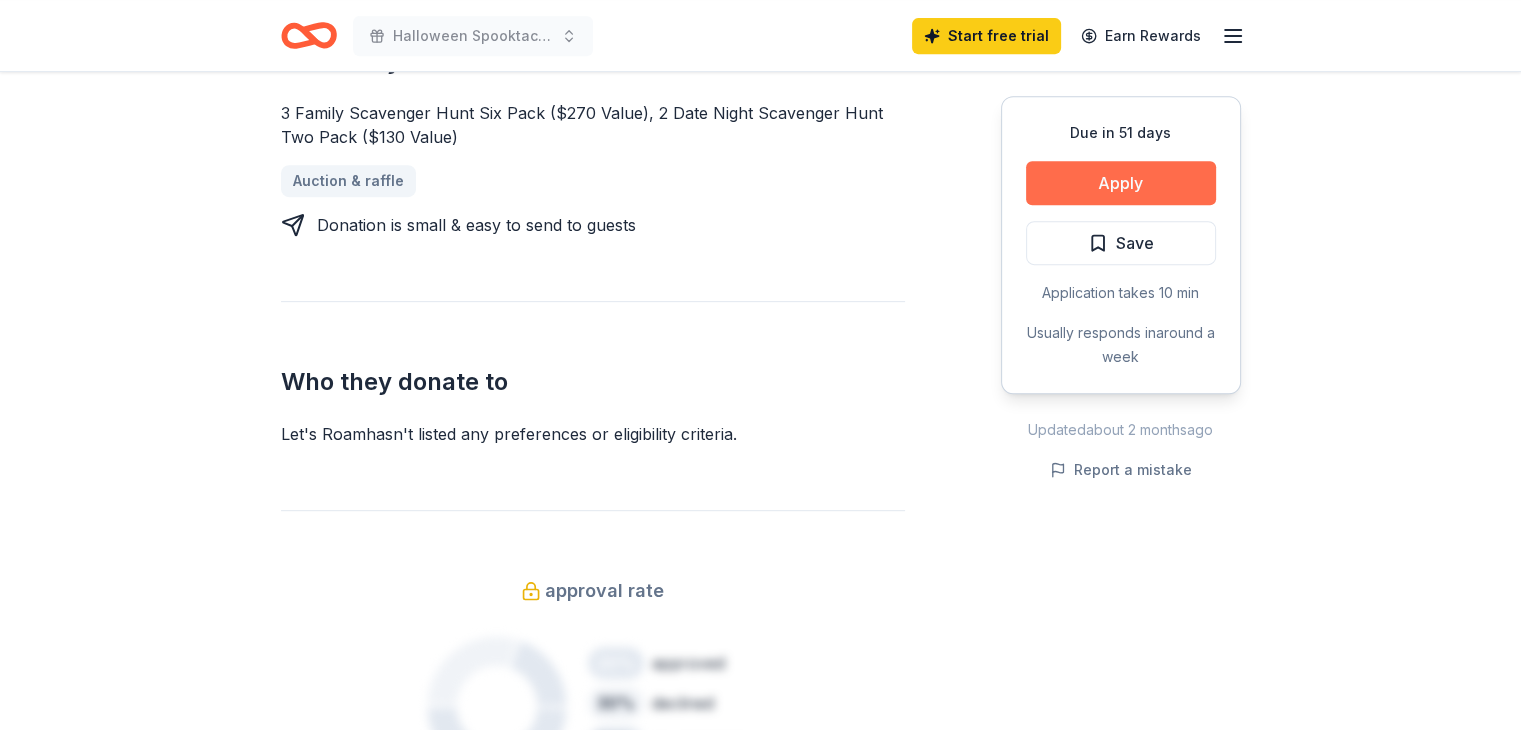 click on "Apply" at bounding box center [1121, 183] 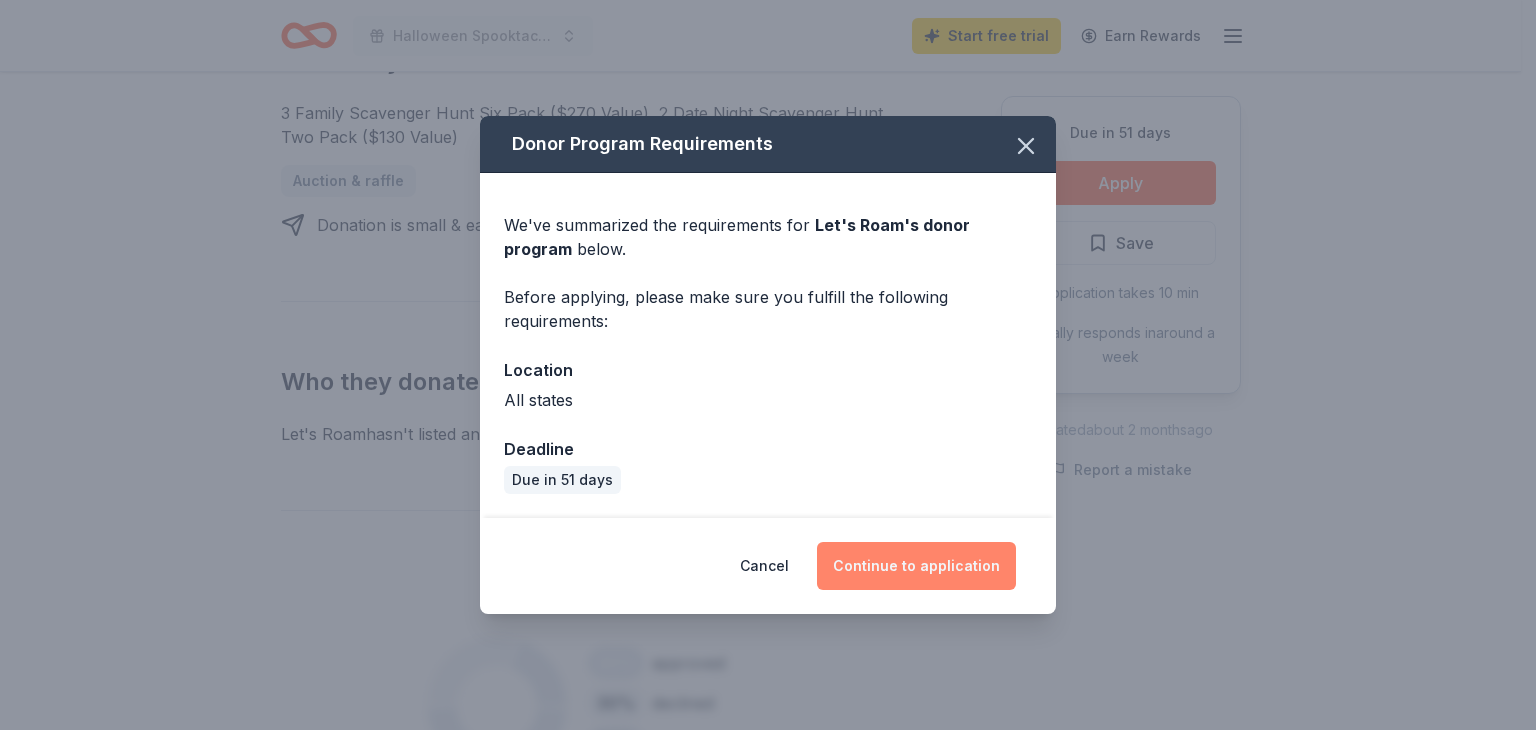click on "Continue to application" at bounding box center (916, 566) 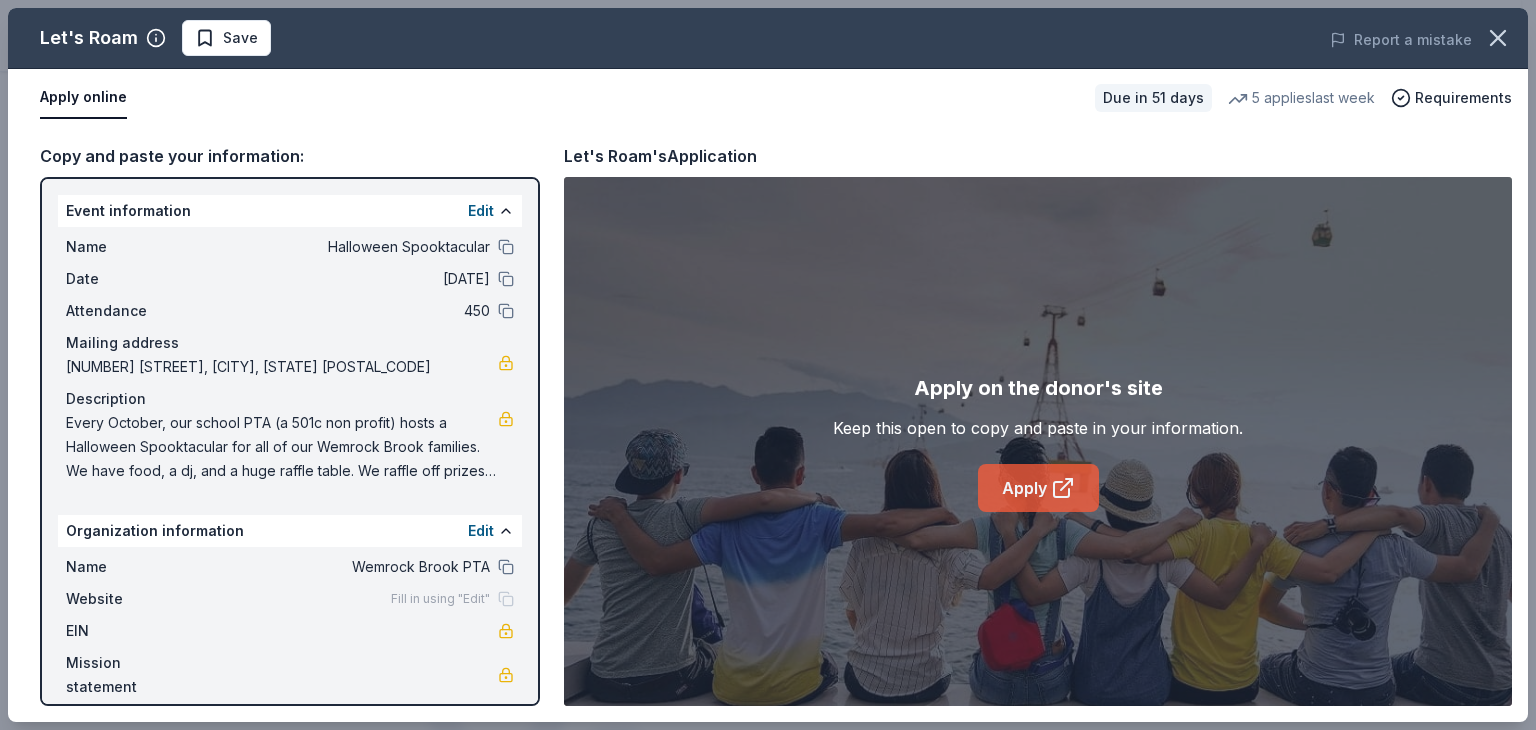 click 